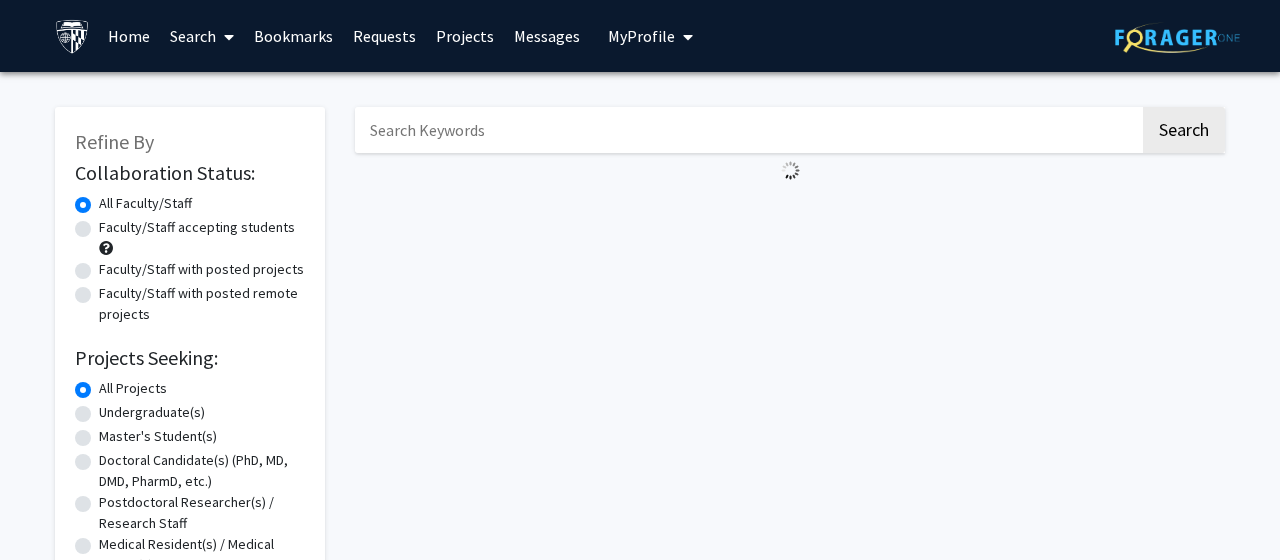 scroll, scrollTop: 0, scrollLeft: 0, axis: both 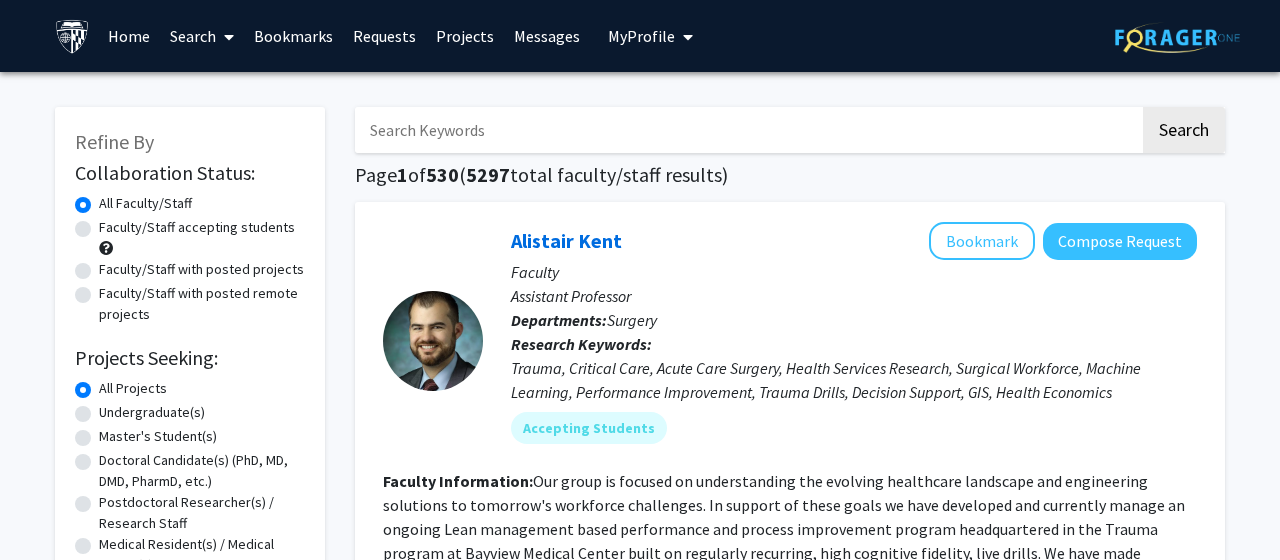 click at bounding box center [747, 130] 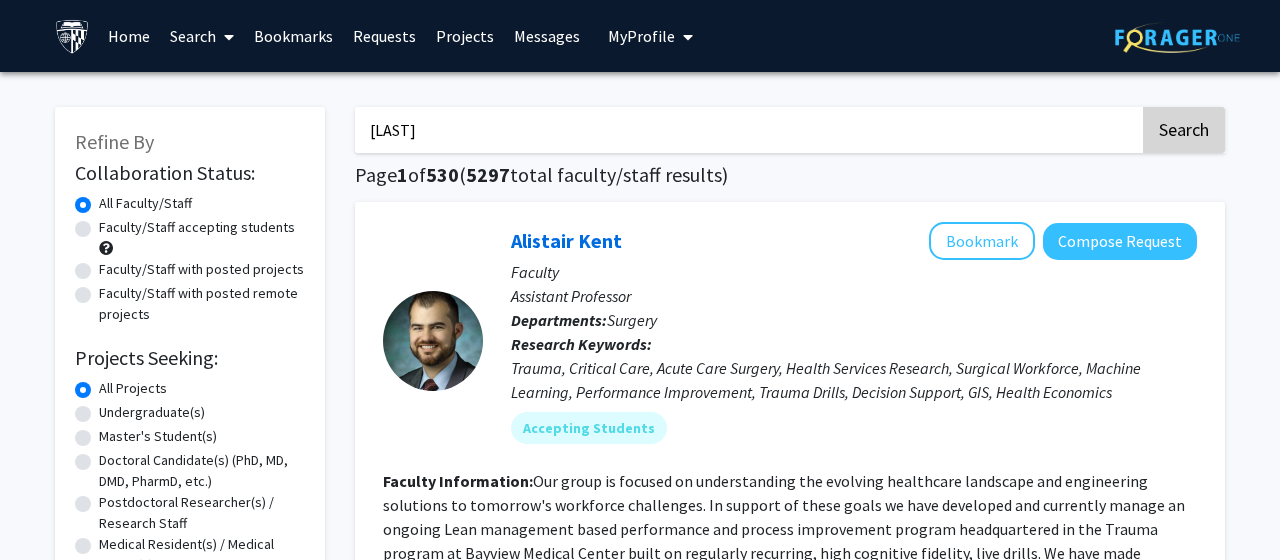 type on "Zwernemann" 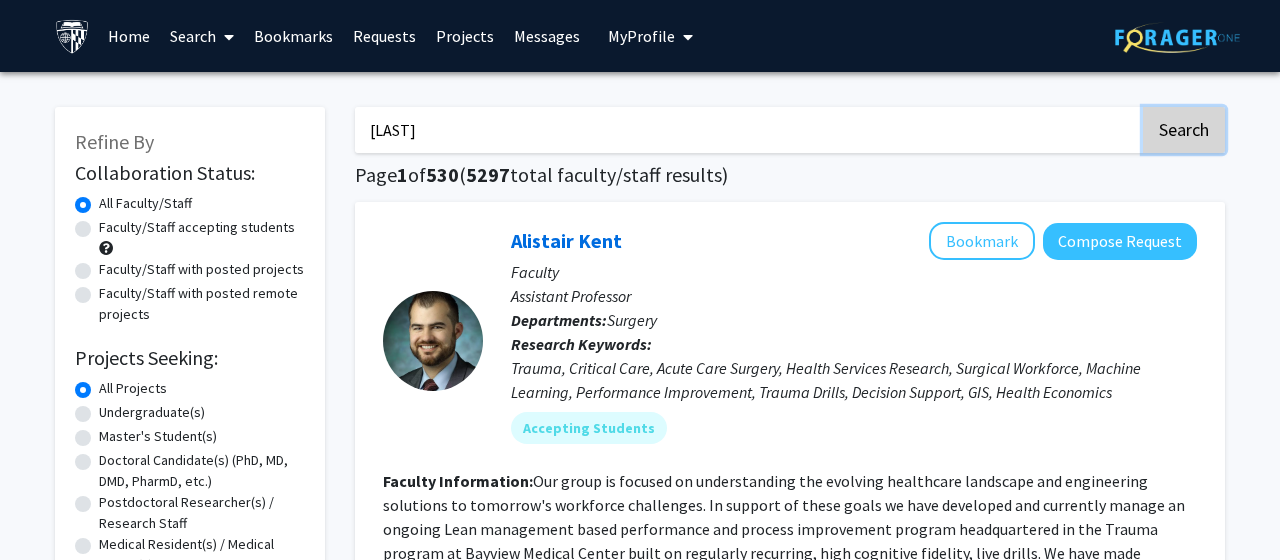 click on "Search" 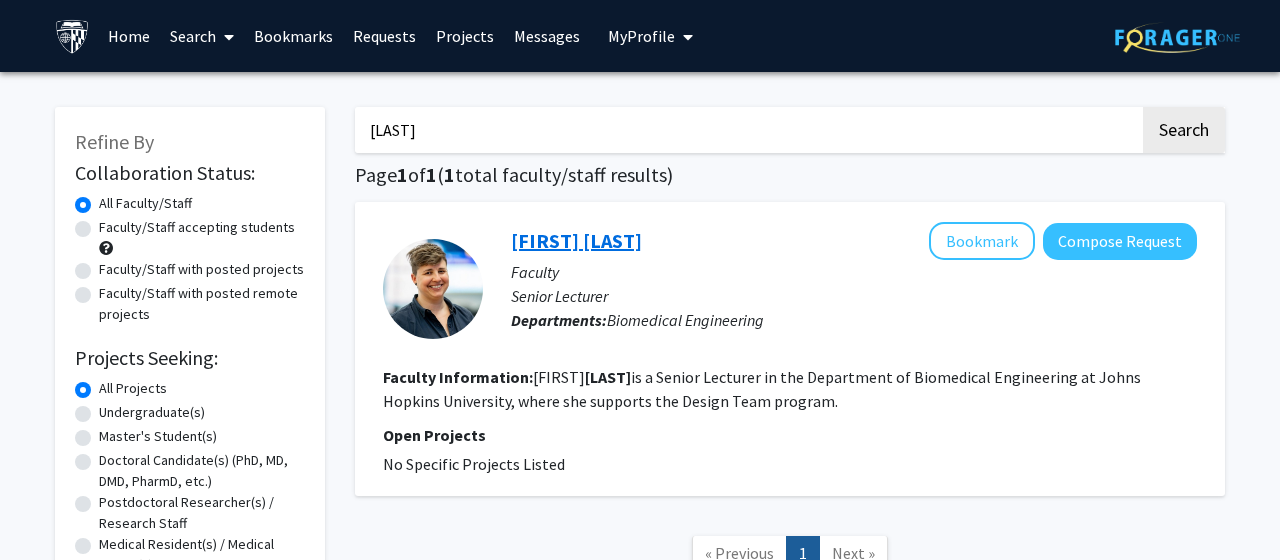 click on "Michelle Zwernemann" 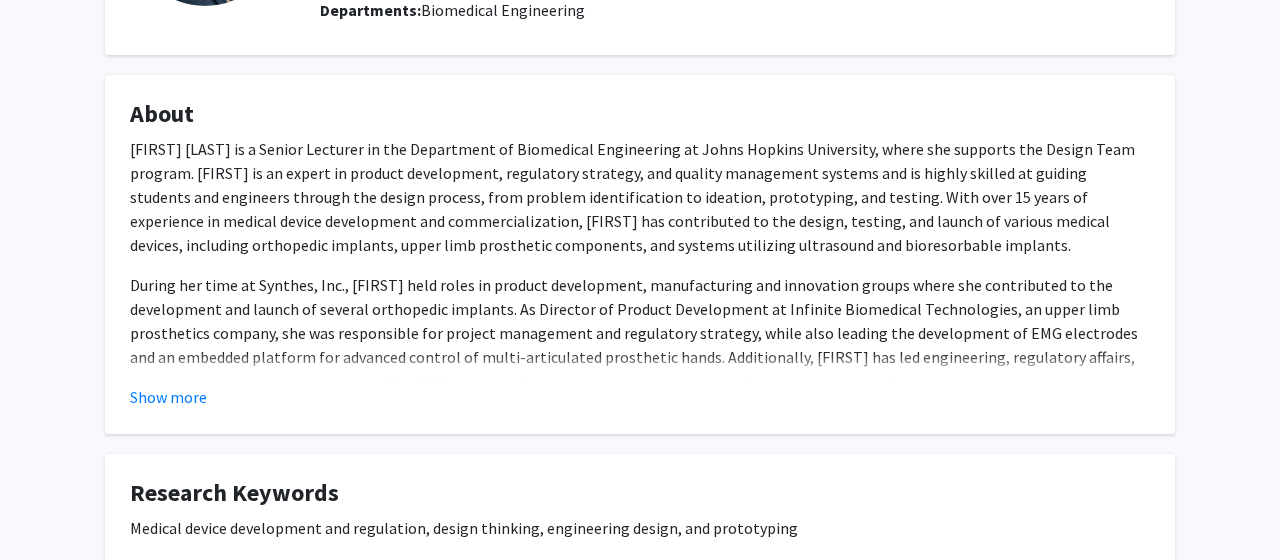 scroll, scrollTop: 324, scrollLeft: 0, axis: vertical 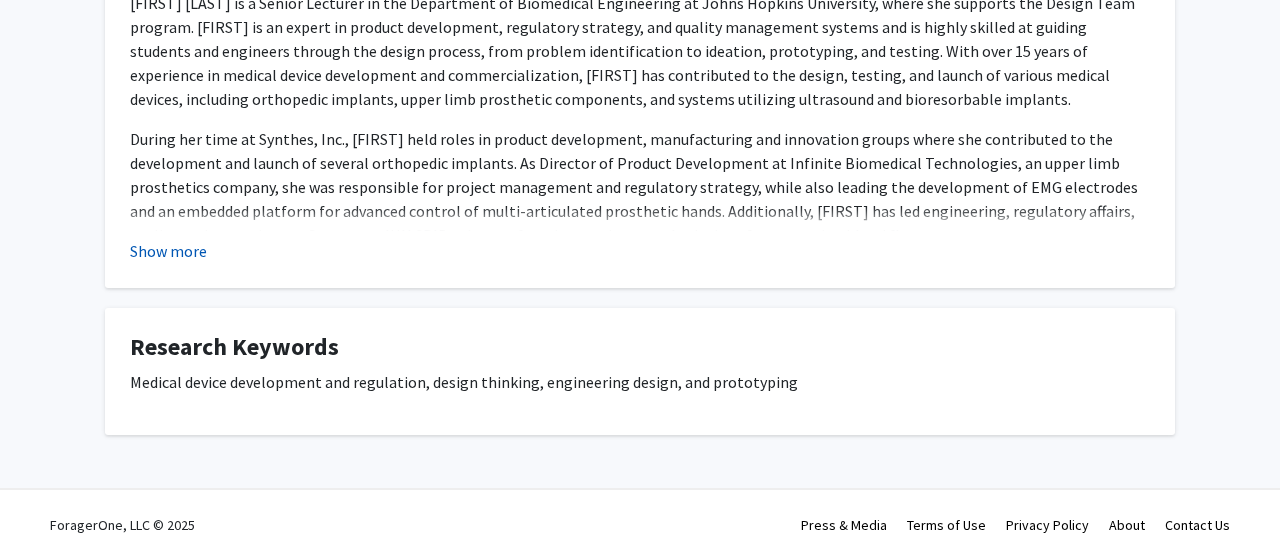click on "Show more" 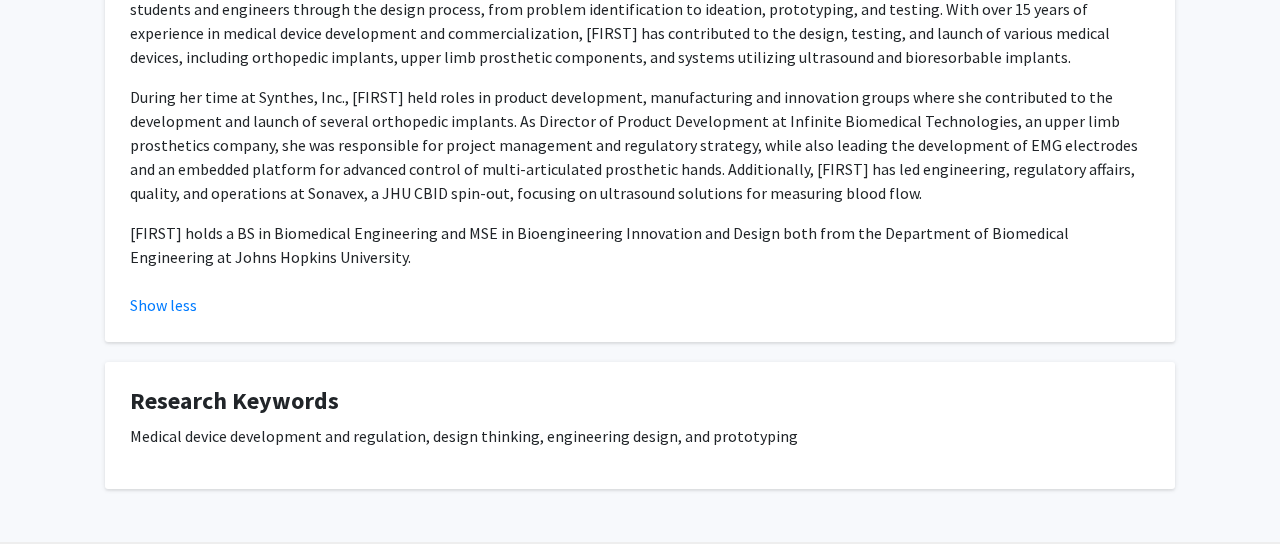 scroll, scrollTop: 498, scrollLeft: 0, axis: vertical 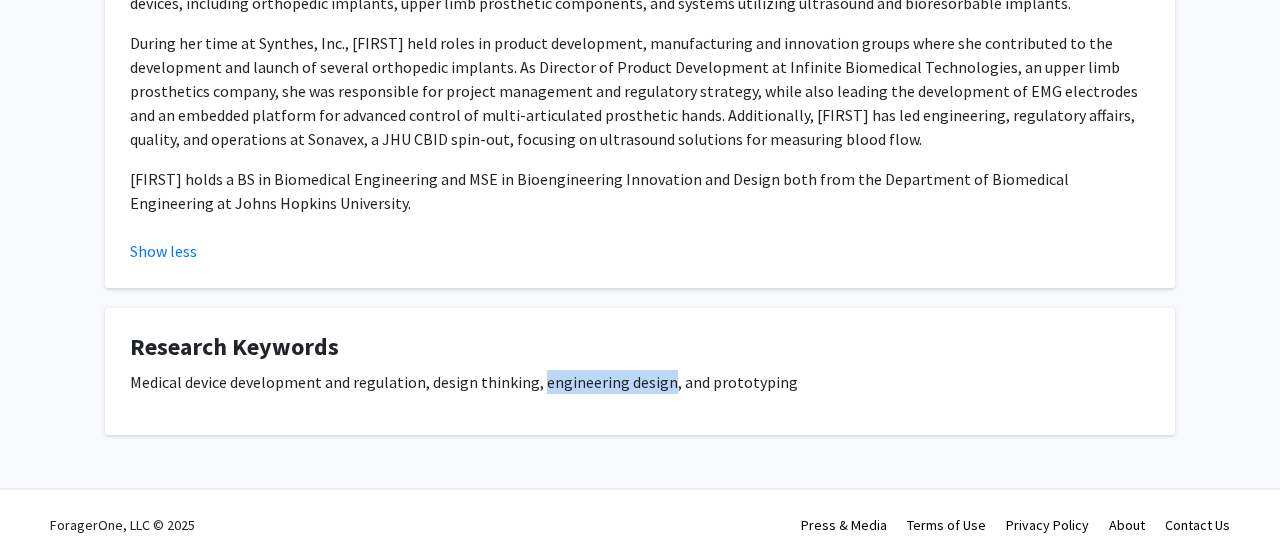 drag, startPoint x: 663, startPoint y: 383, endPoint x: 539, endPoint y: 377, distance: 124.14507 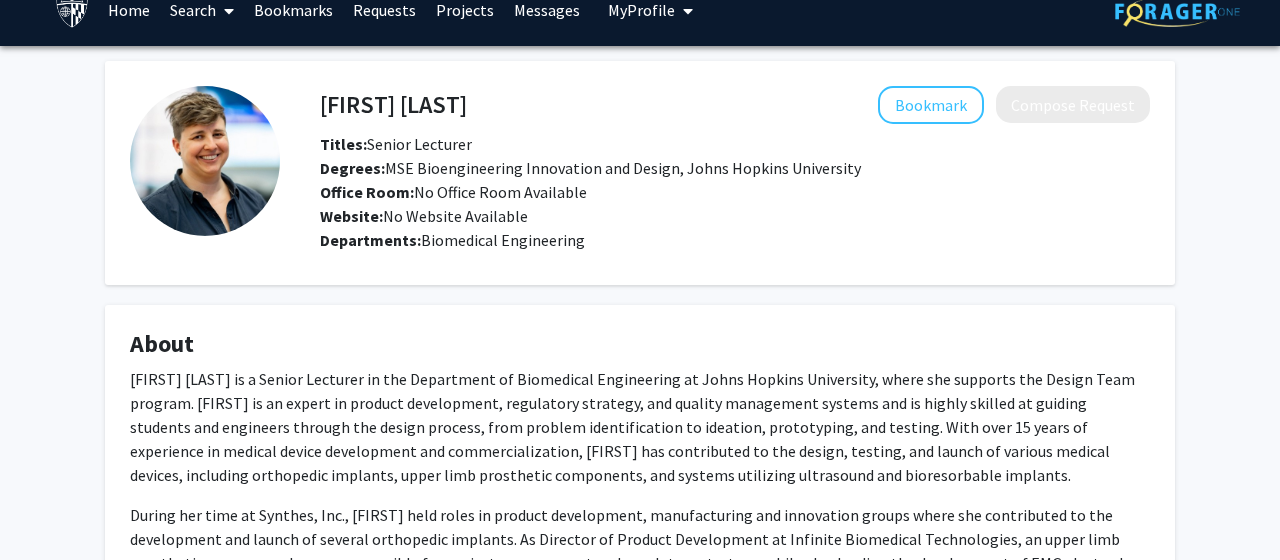 scroll, scrollTop: 0, scrollLeft: 0, axis: both 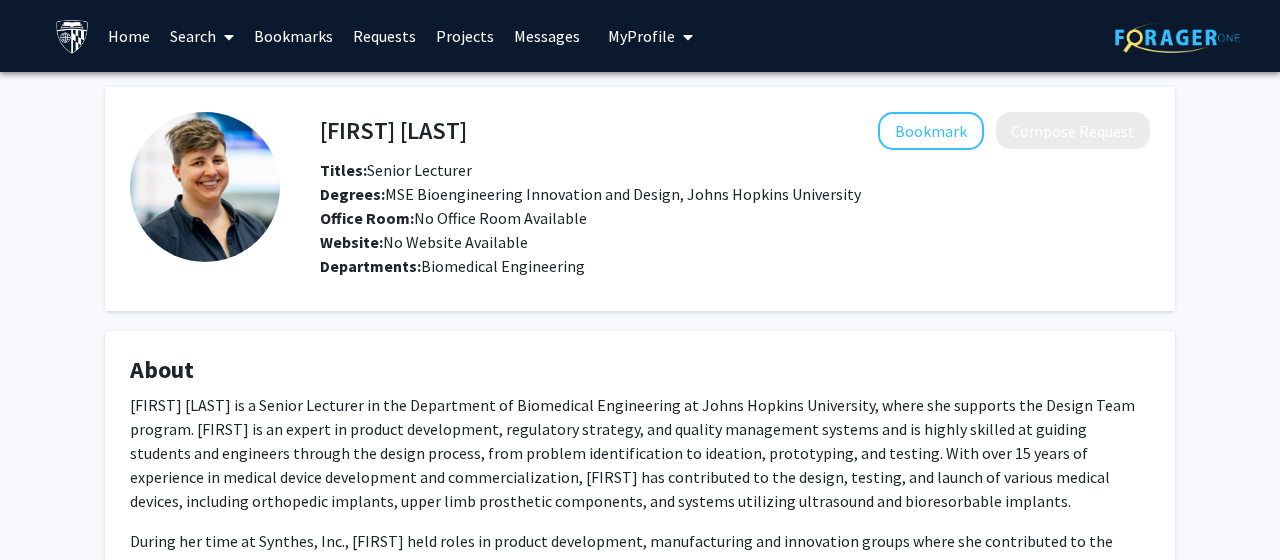 click on "Search" at bounding box center (202, 36) 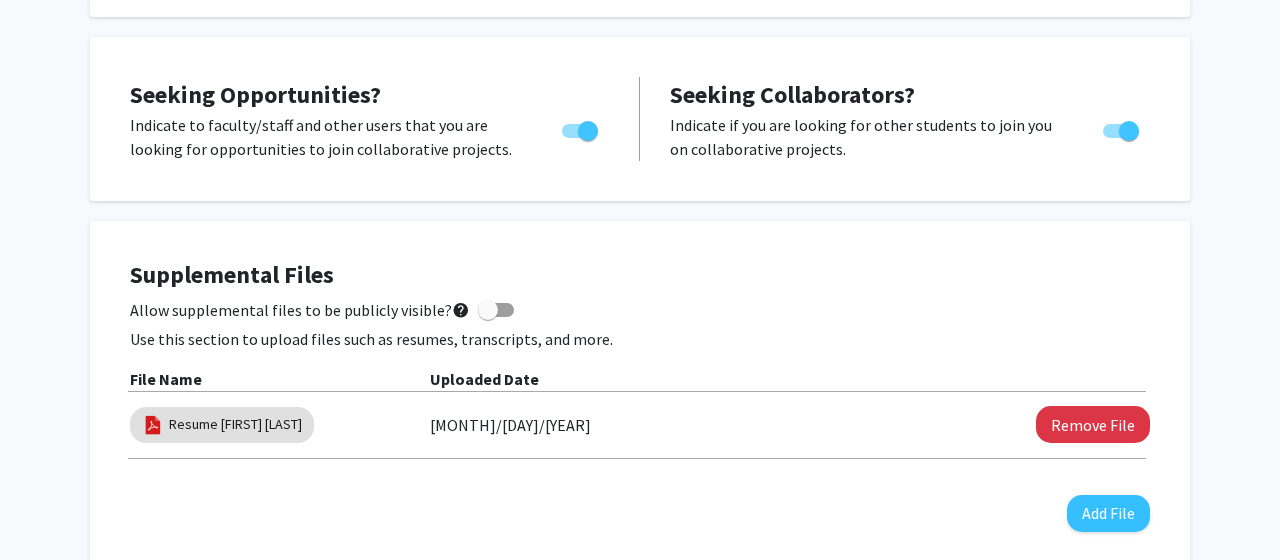 scroll, scrollTop: 108, scrollLeft: 0, axis: vertical 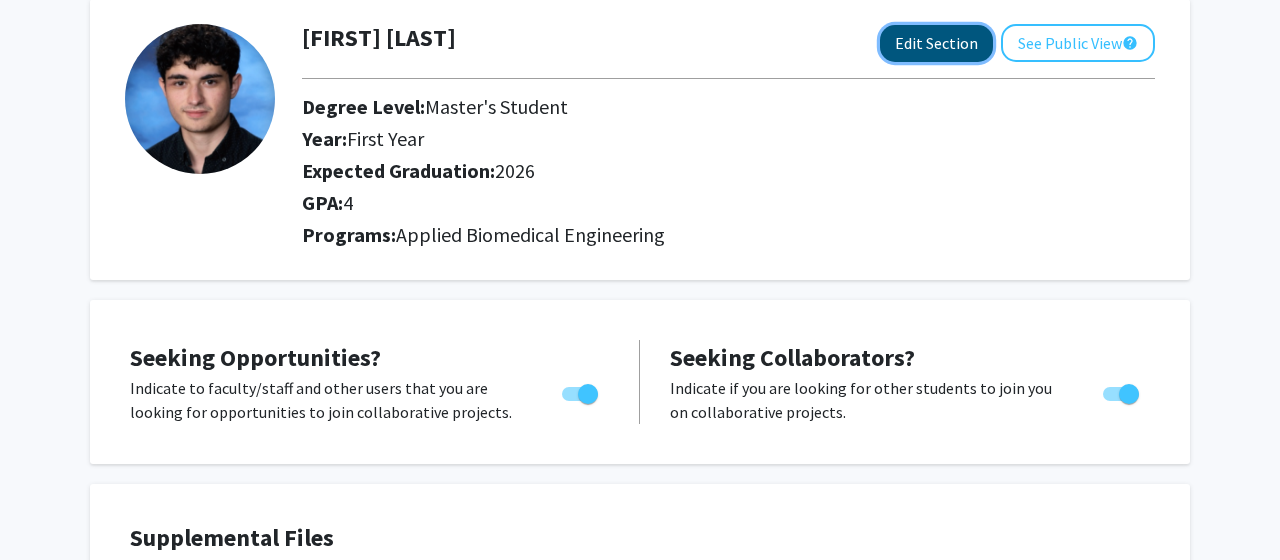 click on "Edit Section" 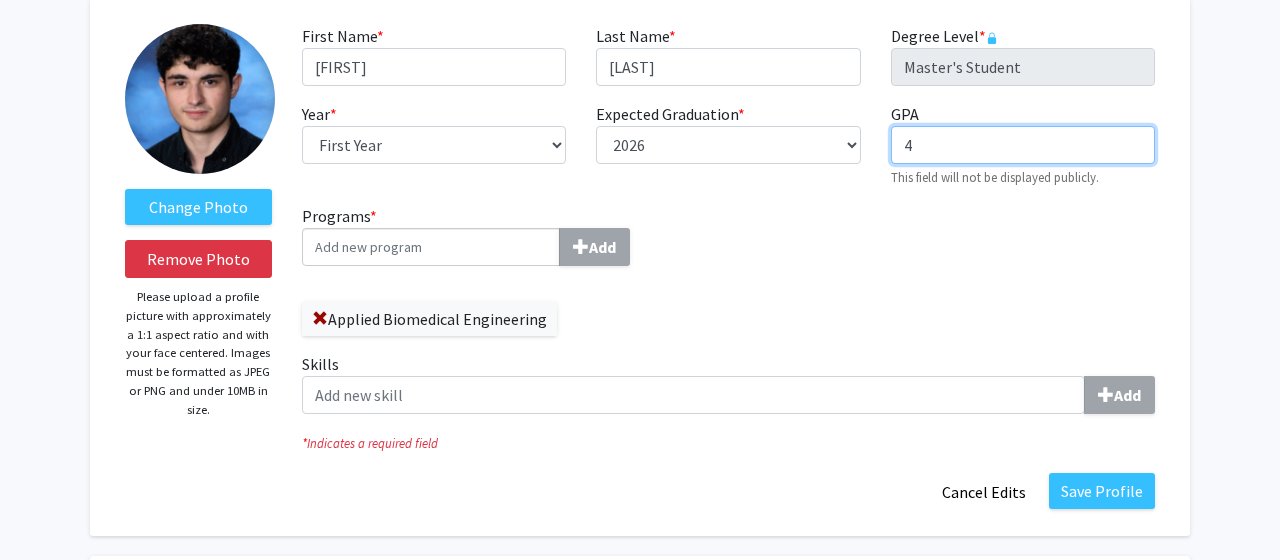 drag, startPoint x: 960, startPoint y: 152, endPoint x: 827, endPoint y: 152, distance: 133 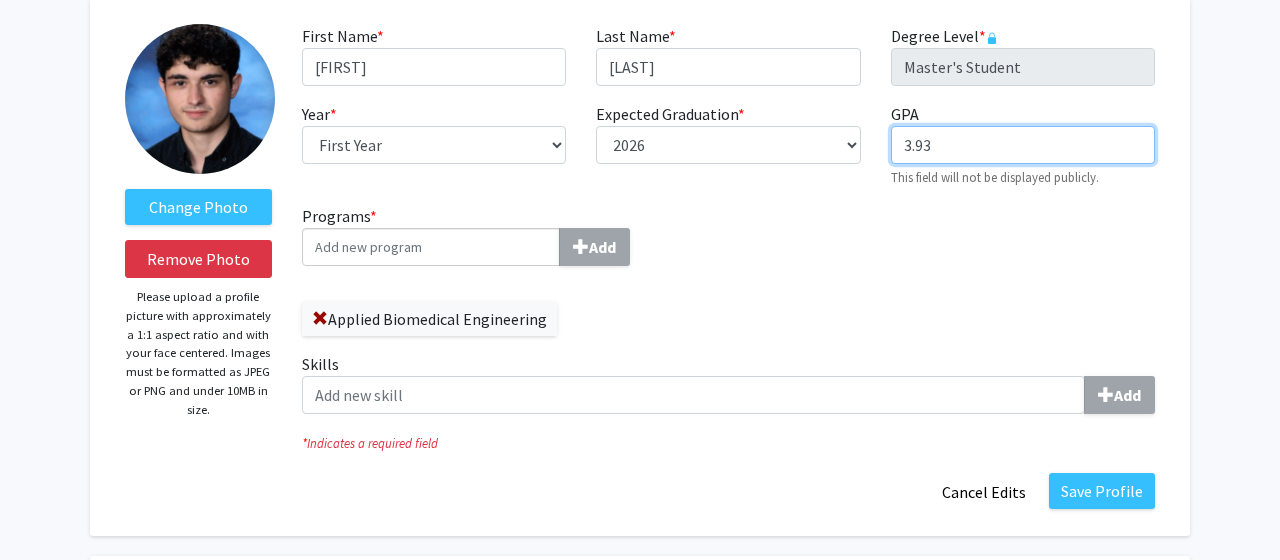 type on "3.93" 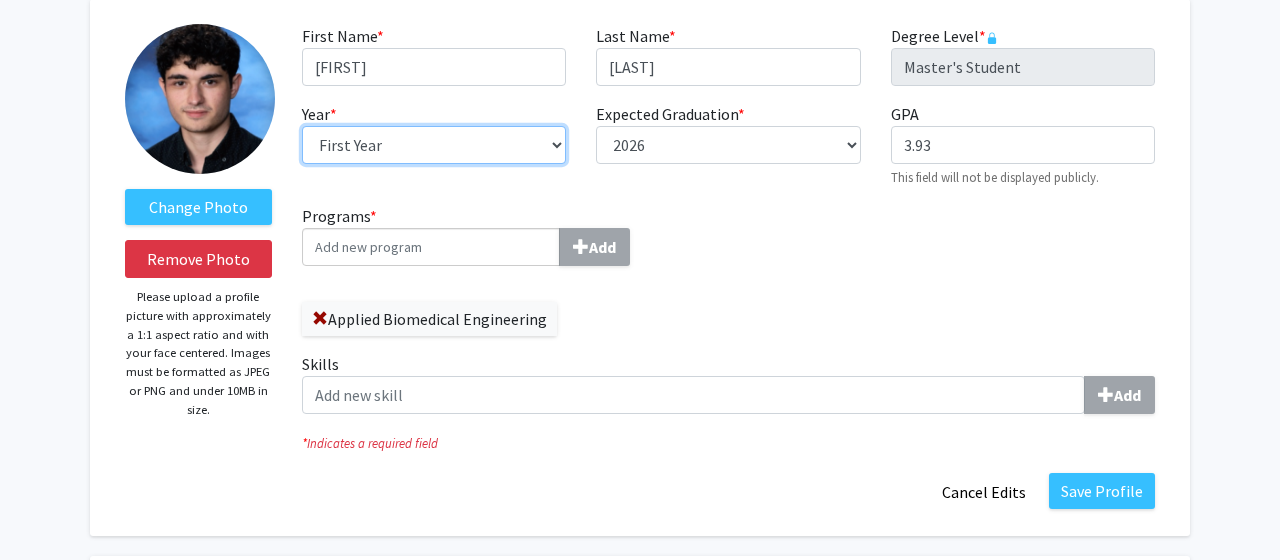 click on "---  First Year   Second Year" at bounding box center (434, 145) 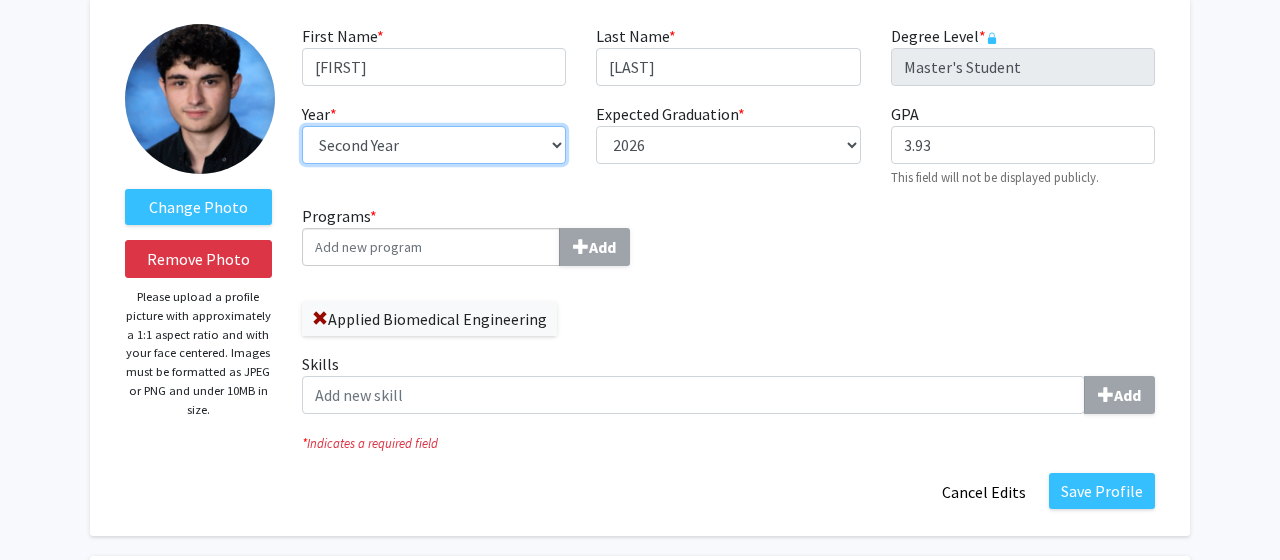 click on "Second Year" at bounding box center (0, 0) 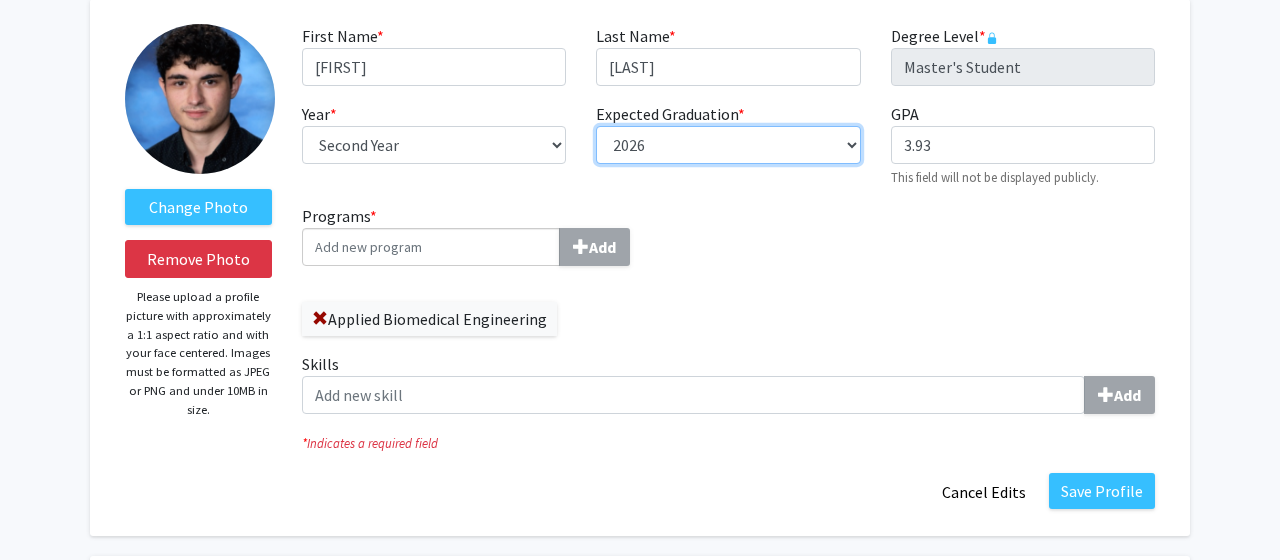 click on "---  2018   2019   2020   2021   2022   2023   2024   2025   2026   2027   2028   2029   2030   2031" at bounding box center (728, 145) 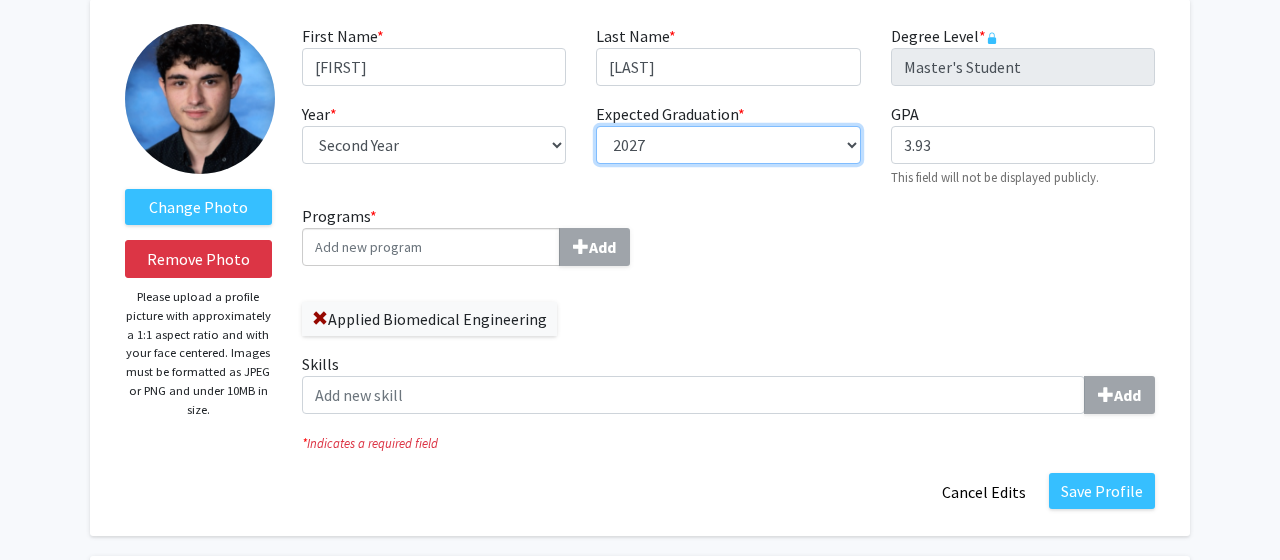 click on "2027" at bounding box center [0, 0] 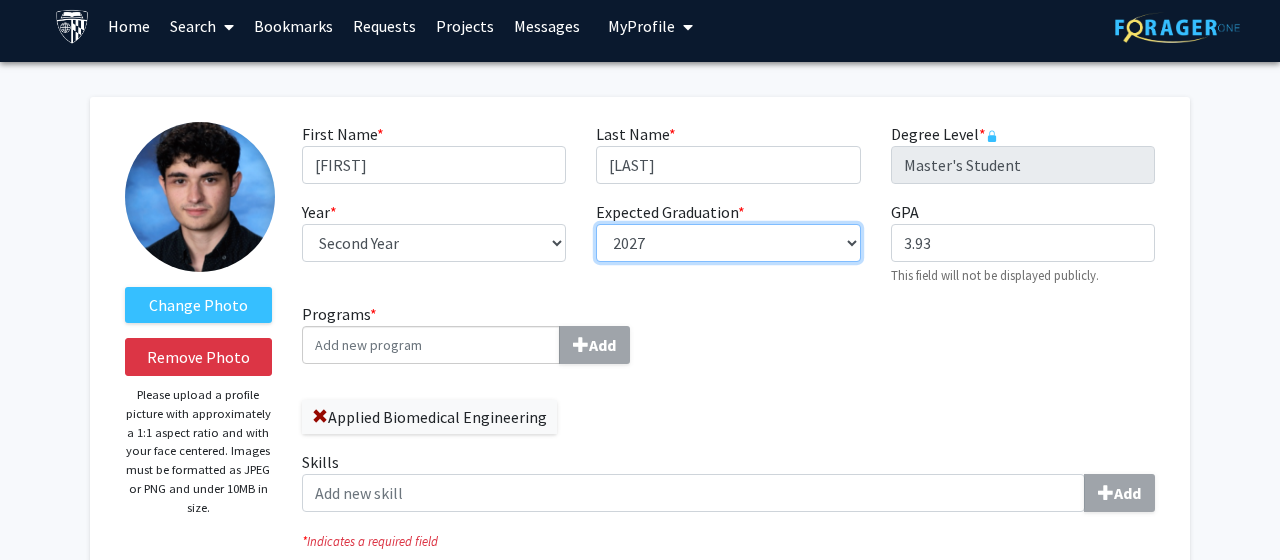 scroll, scrollTop: 0, scrollLeft: 0, axis: both 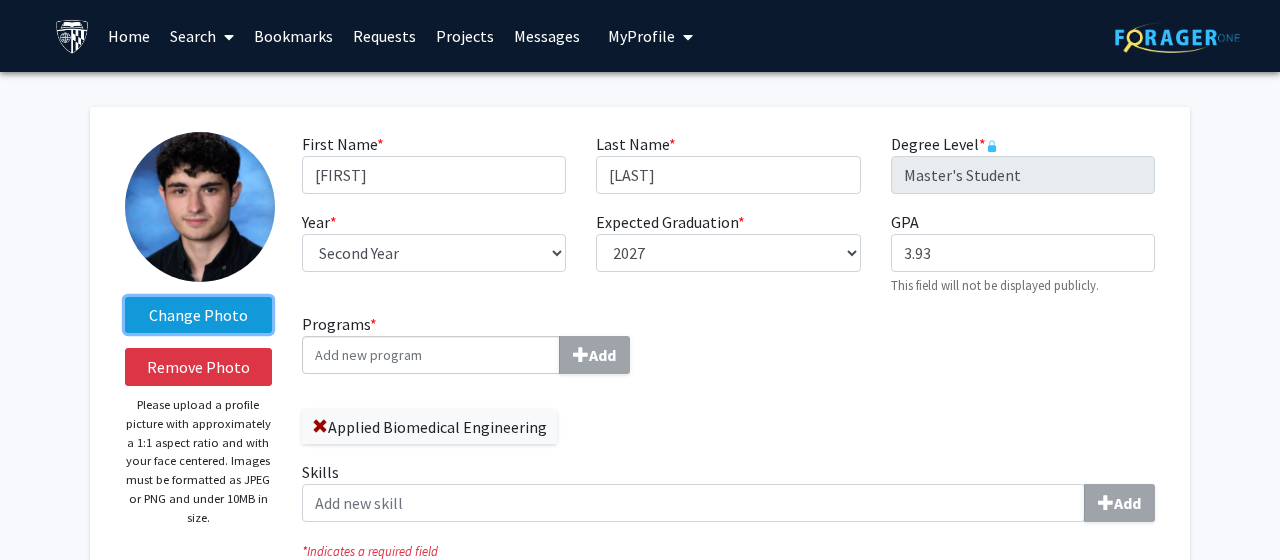 click on "Change Photo" 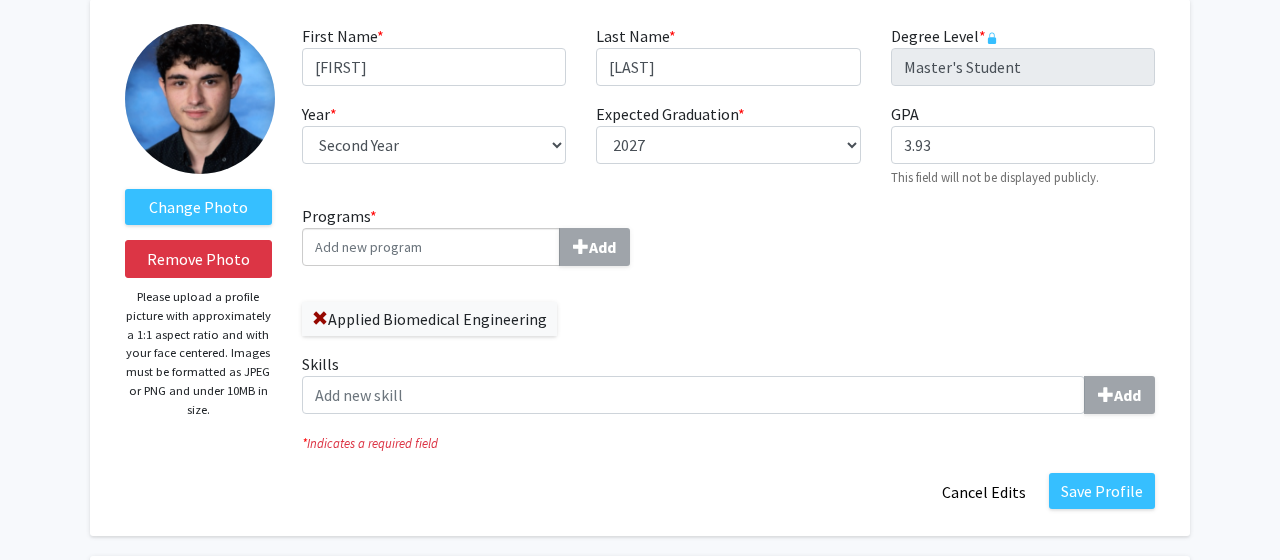 click on "Programs  * Add  Applied Biomedical Engineering   Skills  Add" 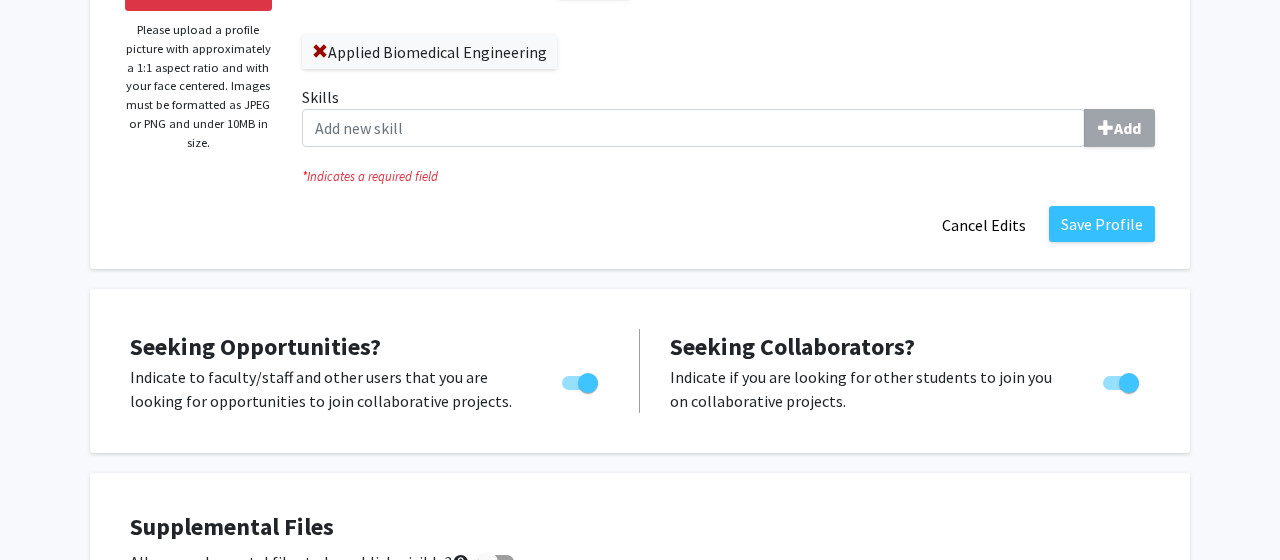 scroll, scrollTop: 432, scrollLeft: 0, axis: vertical 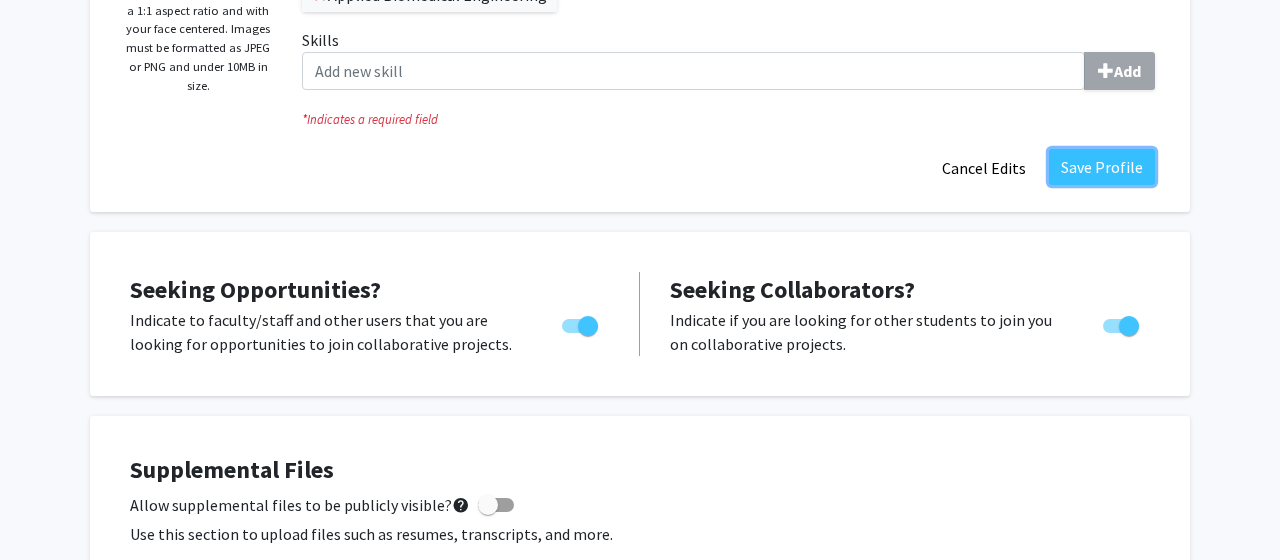 click on "Save Profile" 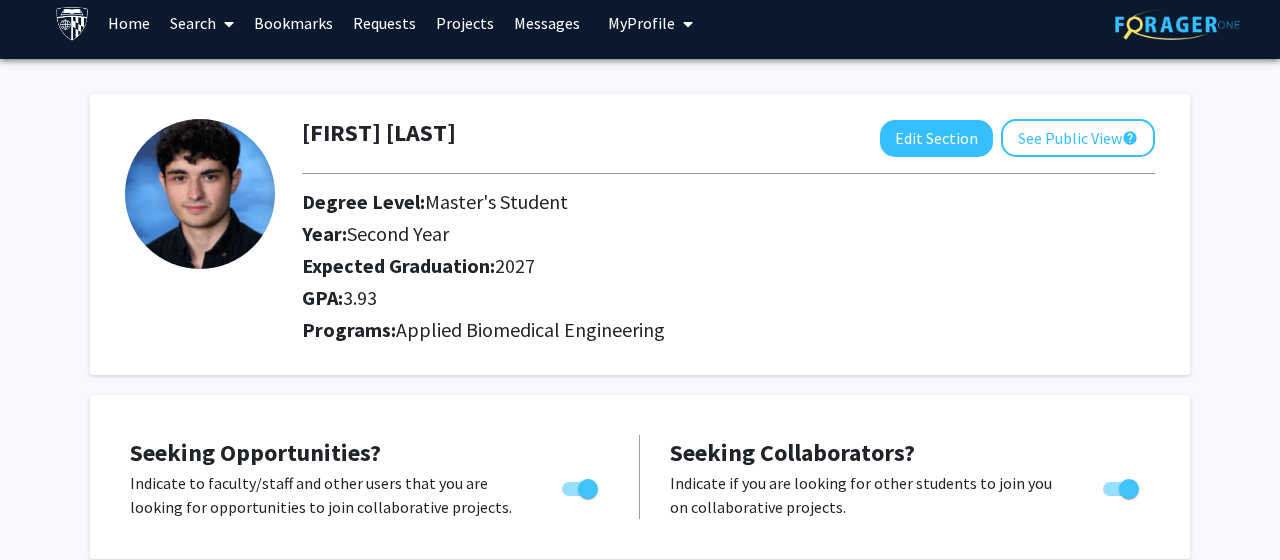 scroll, scrollTop: 0, scrollLeft: 0, axis: both 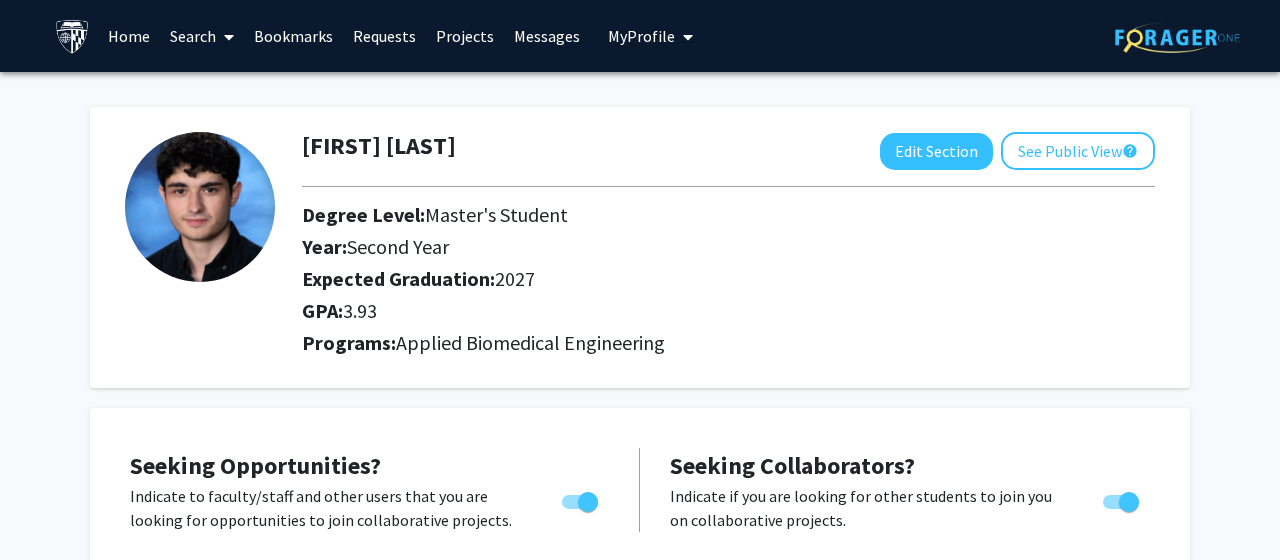 click on "Bookmarks" at bounding box center (293, 36) 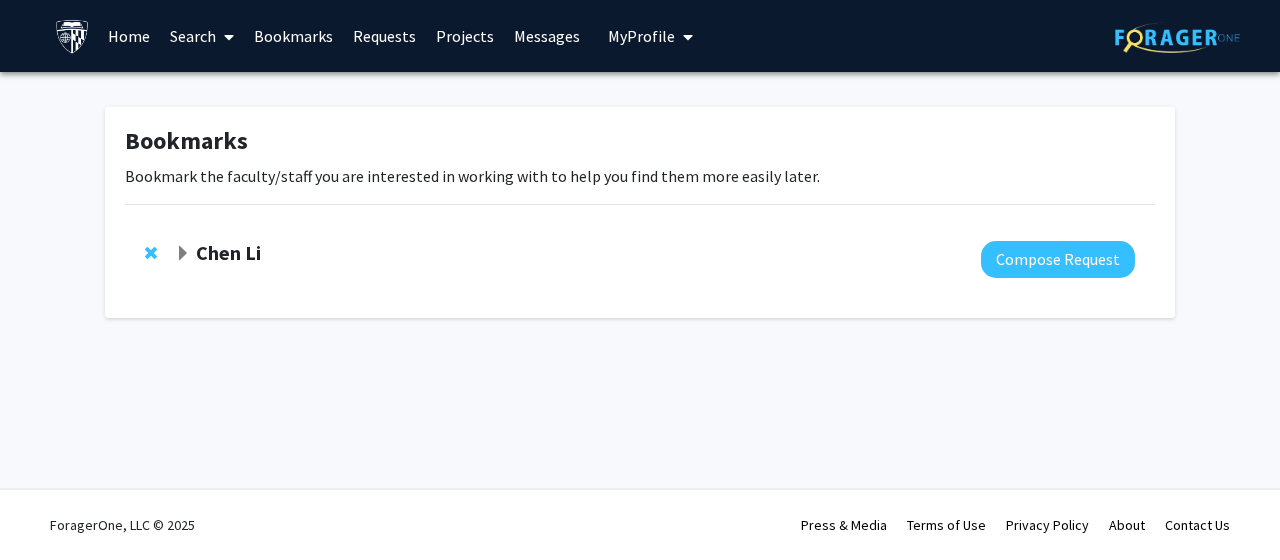 click at bounding box center [225, 37] 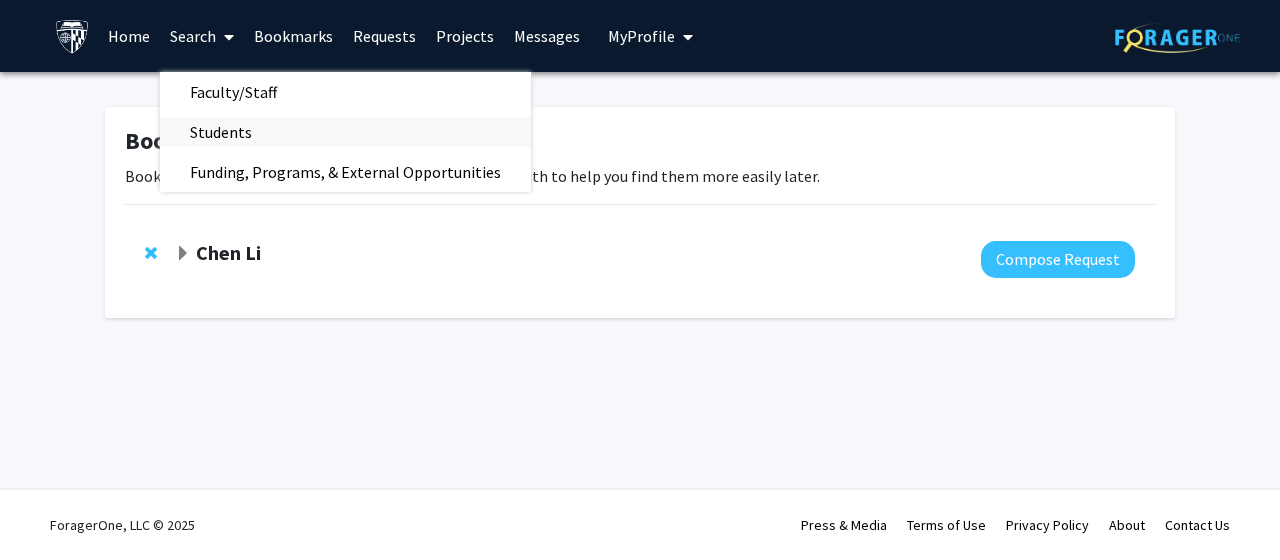 click on "Students" at bounding box center (221, 132) 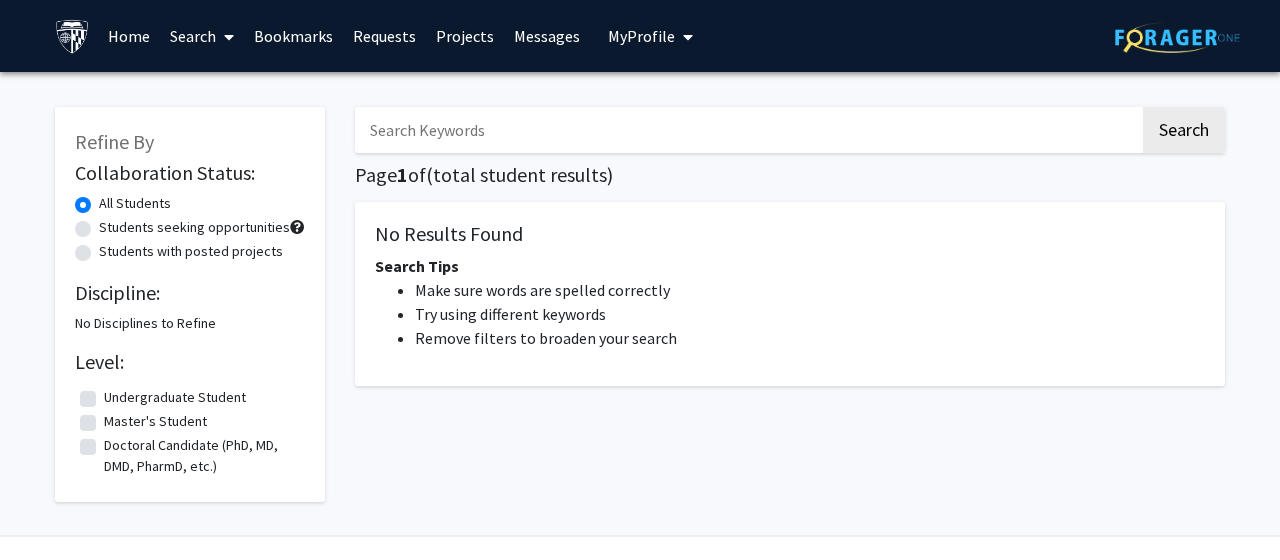 click on "Home" at bounding box center (129, 36) 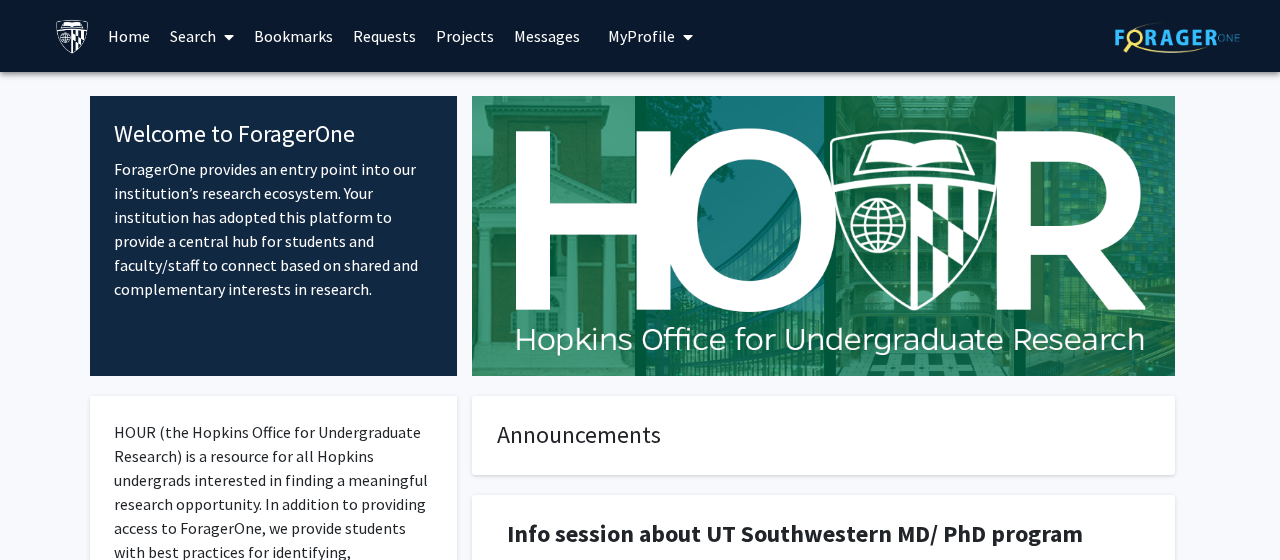 click at bounding box center (72, 36) 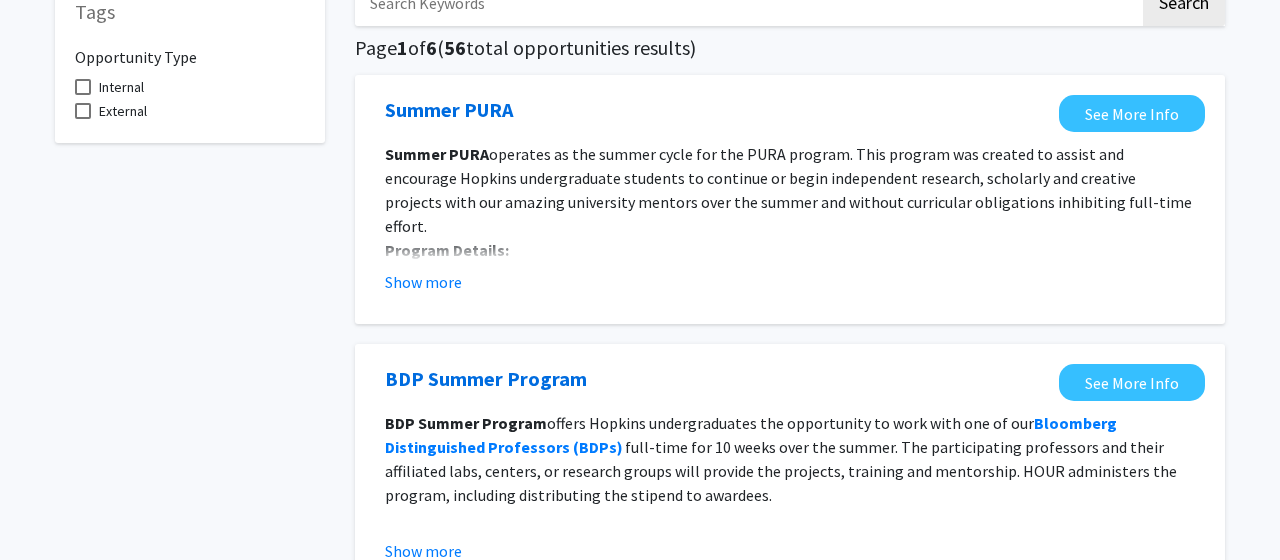 scroll, scrollTop: 0, scrollLeft: 0, axis: both 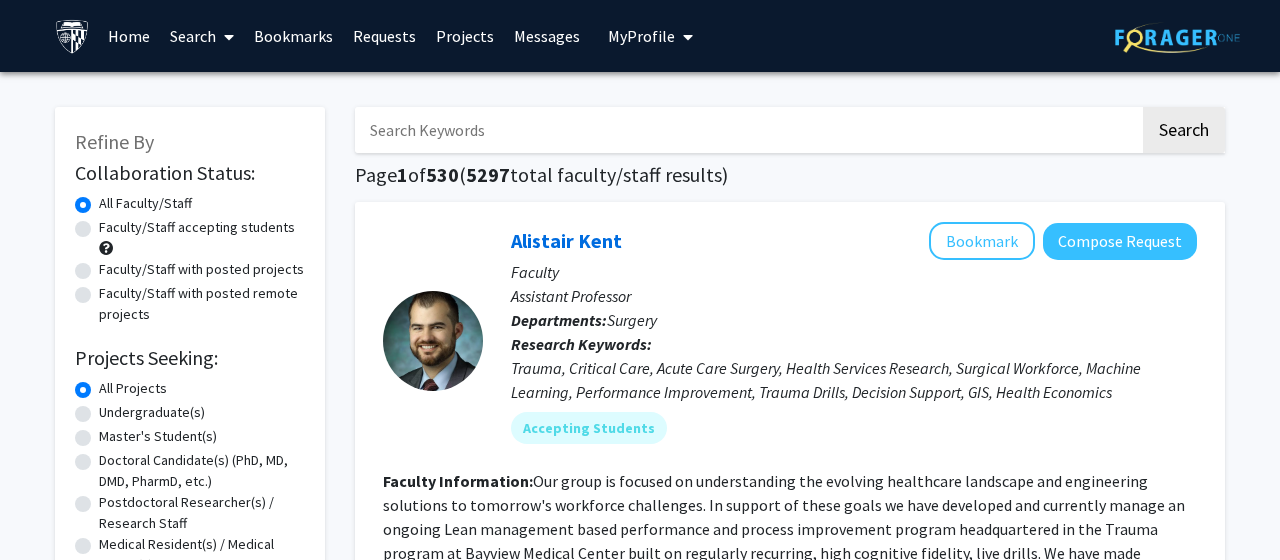 click on "Master's Student(s)" 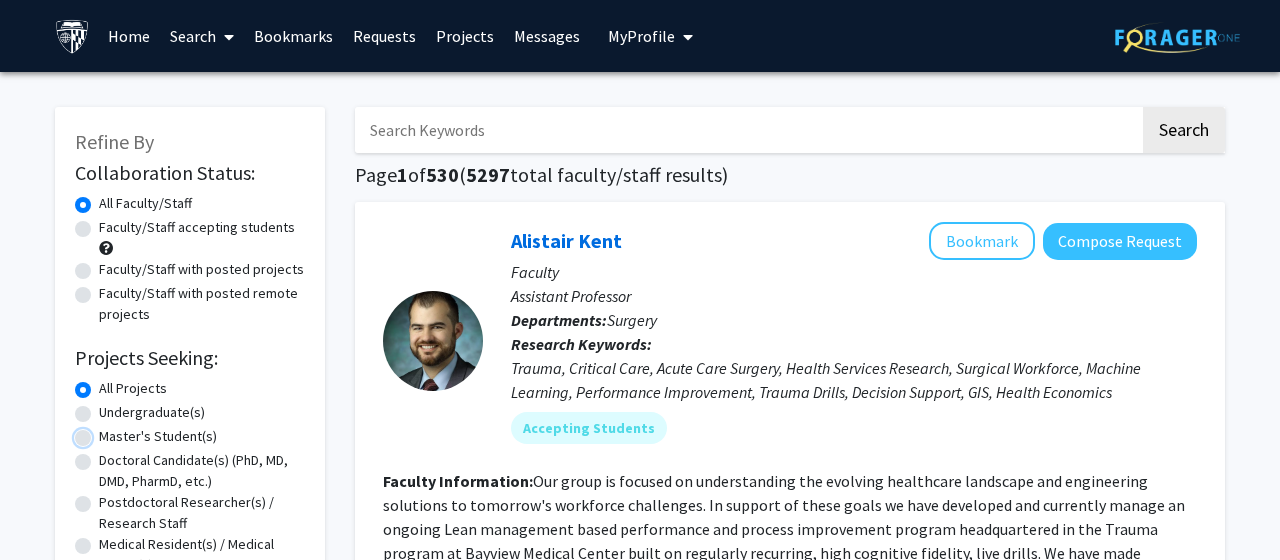 click on "Master's Student(s)" at bounding box center (105, 432) 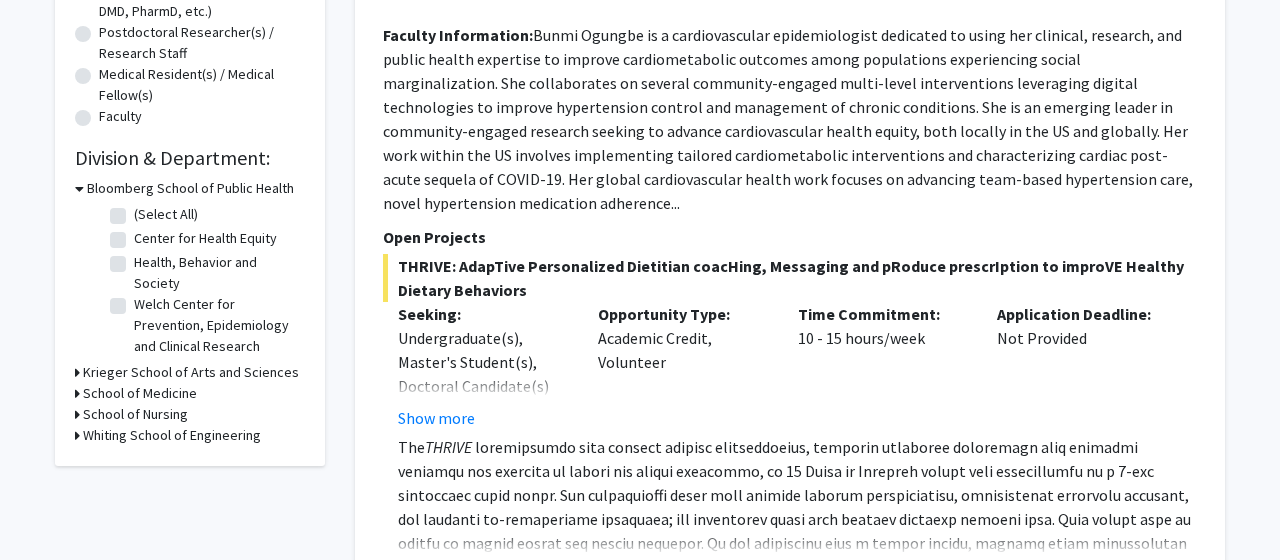 scroll, scrollTop: 540, scrollLeft: 0, axis: vertical 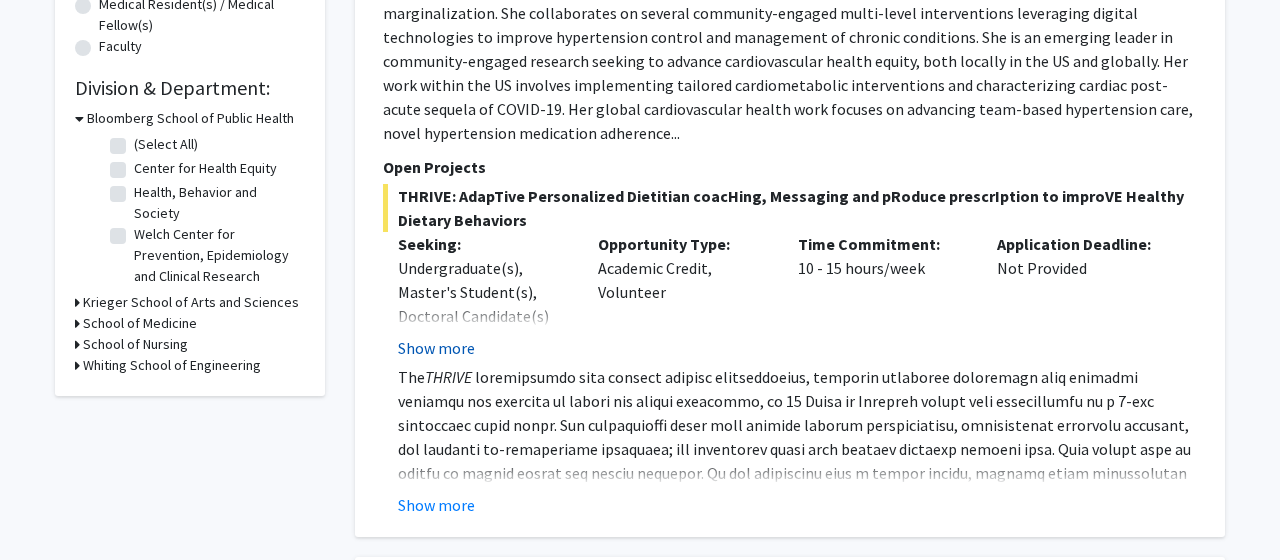 click on "Show more" 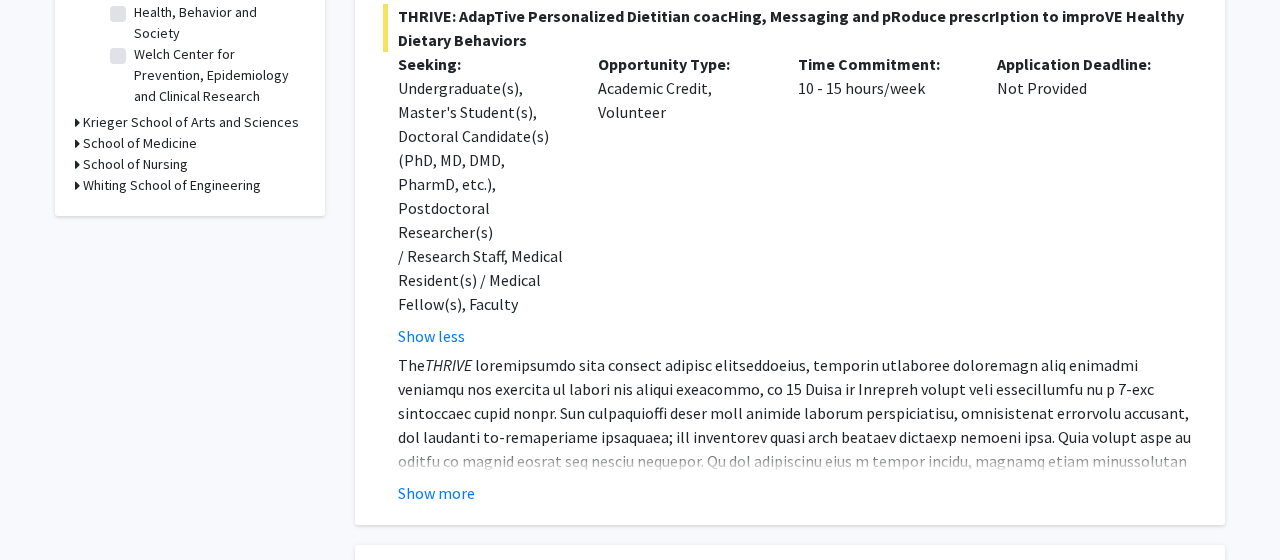 scroll, scrollTop: 864, scrollLeft: 0, axis: vertical 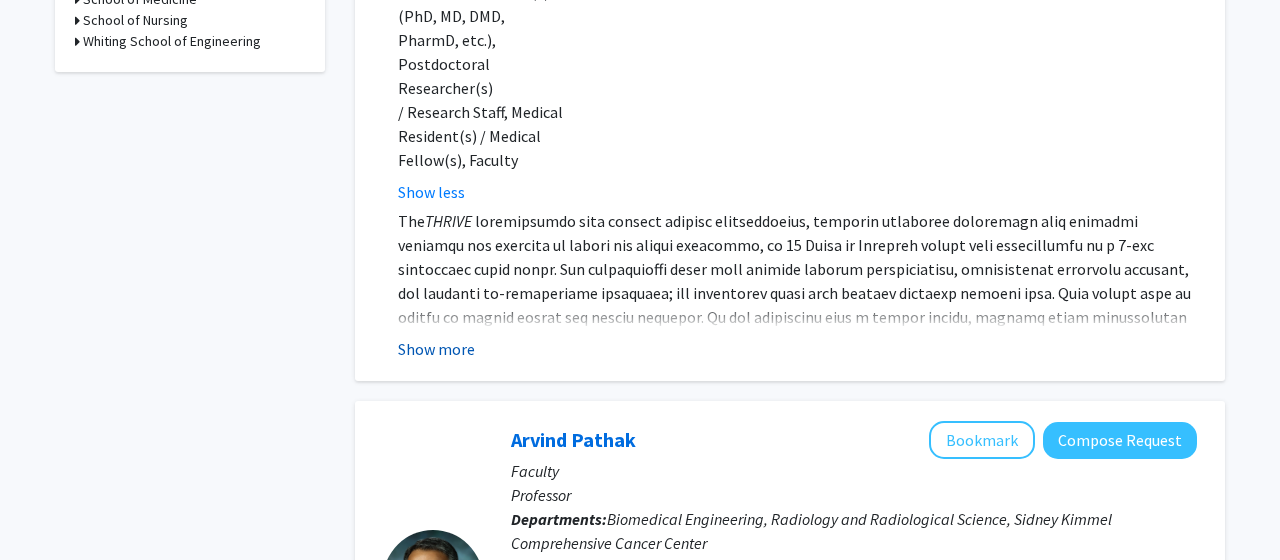 click on "Show more" 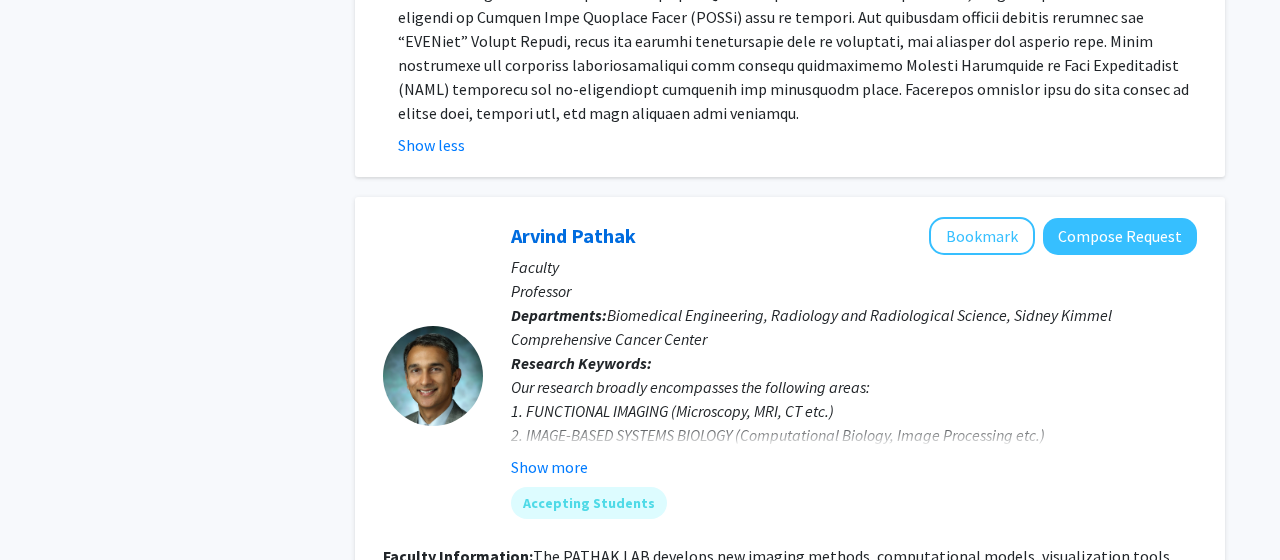 scroll, scrollTop: 864, scrollLeft: 0, axis: vertical 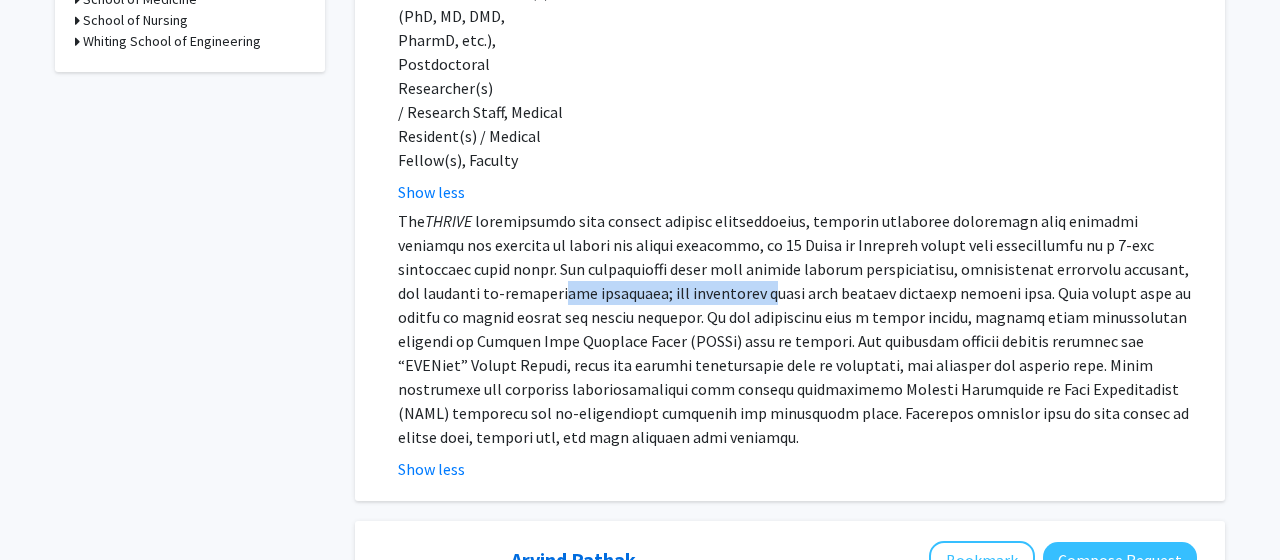 drag, startPoint x: 460, startPoint y: 257, endPoint x: 667, endPoint y: 260, distance: 207.02174 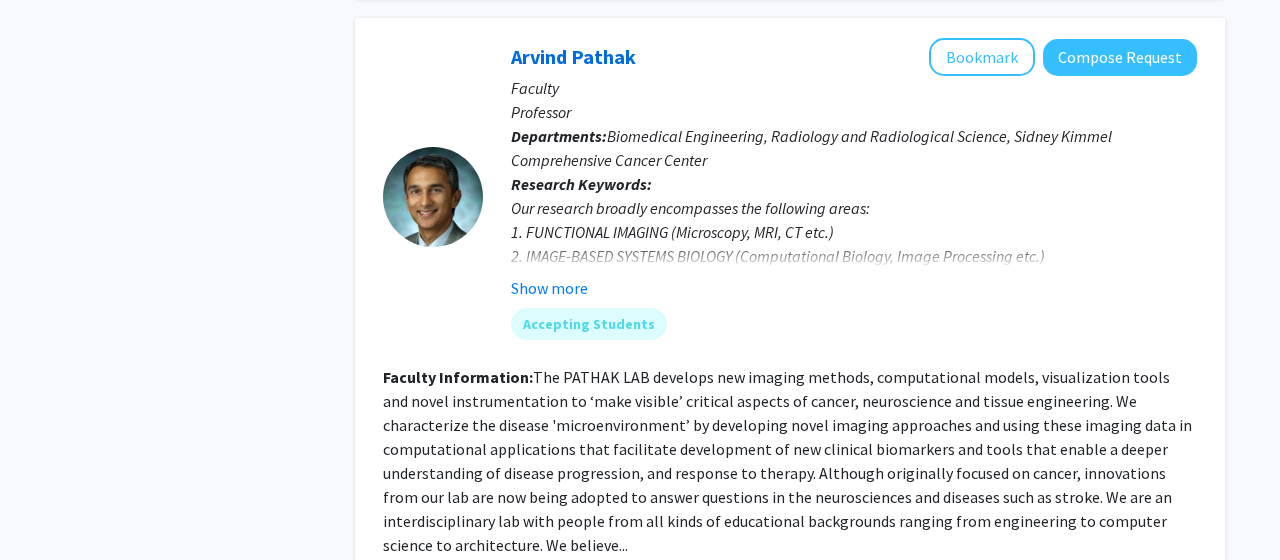 scroll, scrollTop: 1296, scrollLeft: 0, axis: vertical 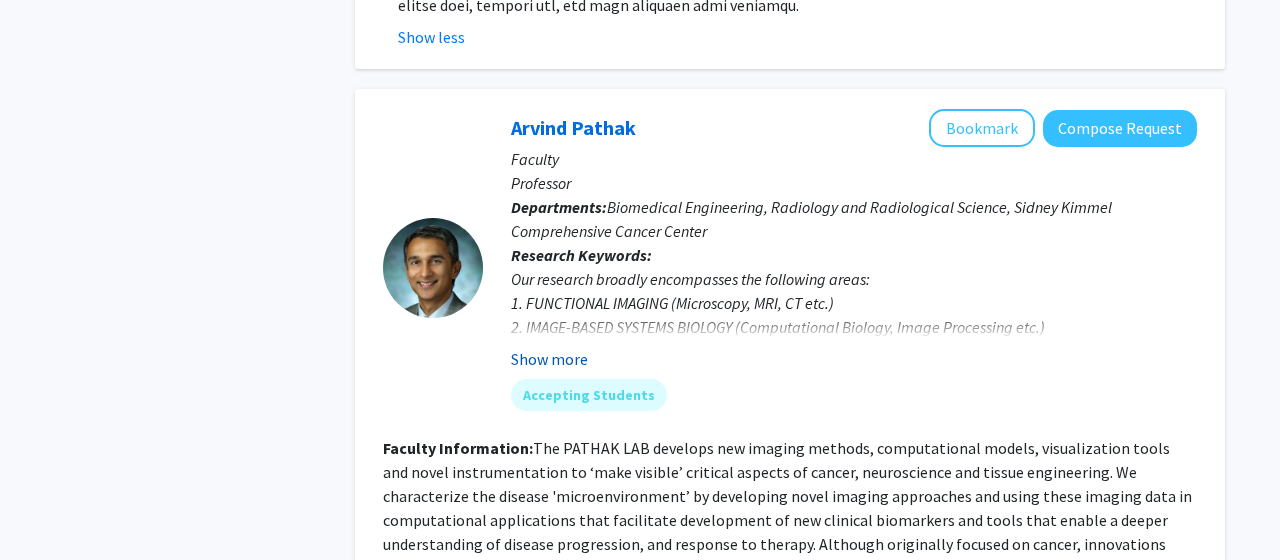 click on "Show more" 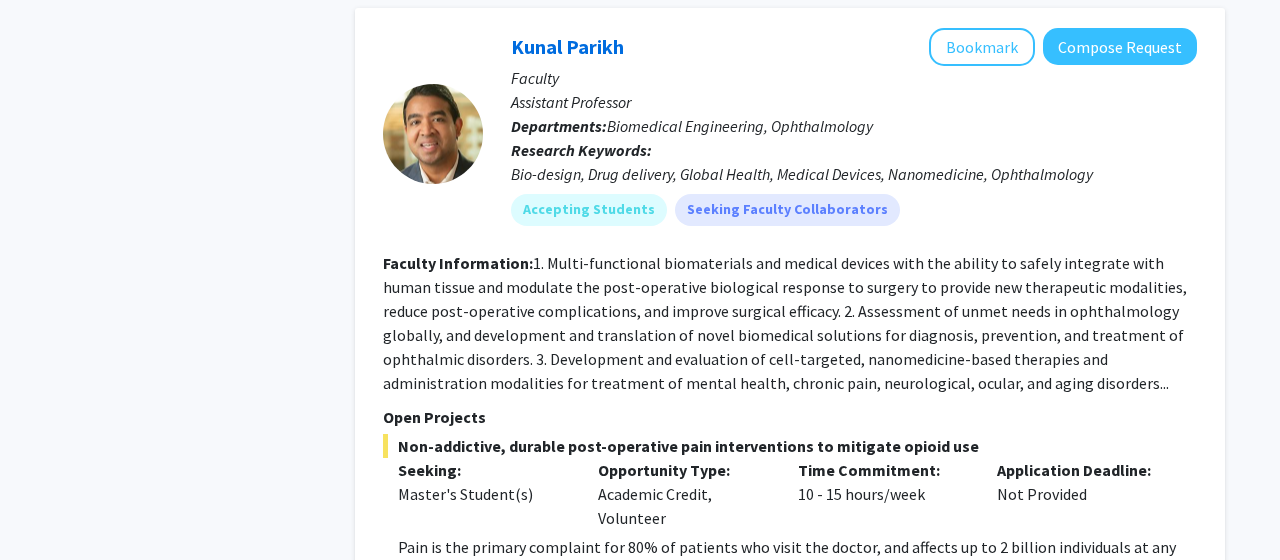 scroll, scrollTop: 6696, scrollLeft: 0, axis: vertical 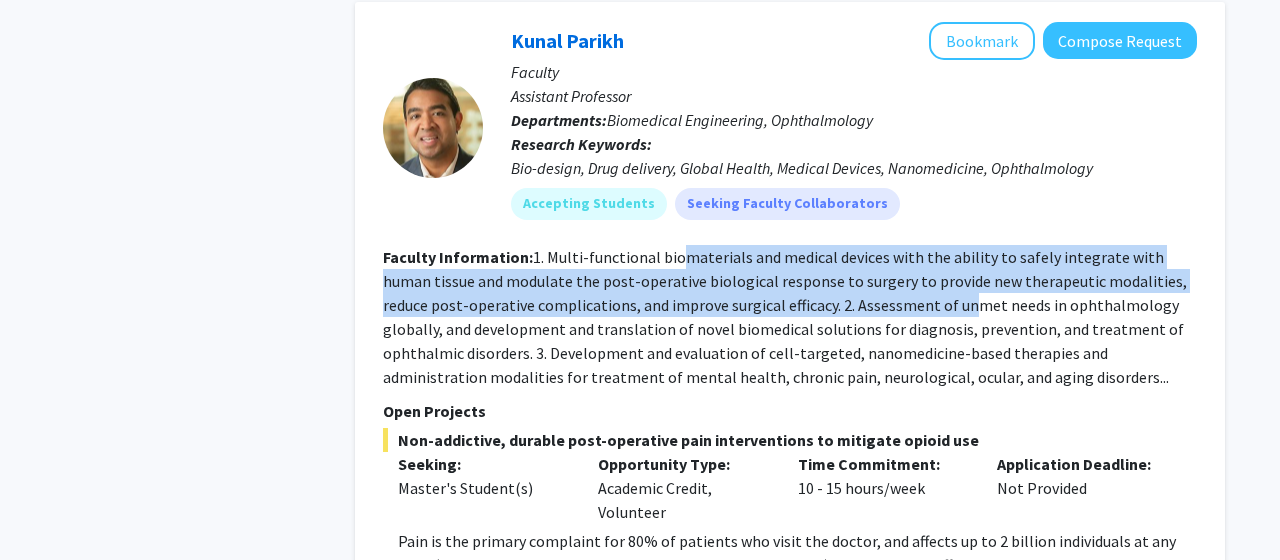 drag, startPoint x: 686, startPoint y: 171, endPoint x: 905, endPoint y: 216, distance: 223.57549 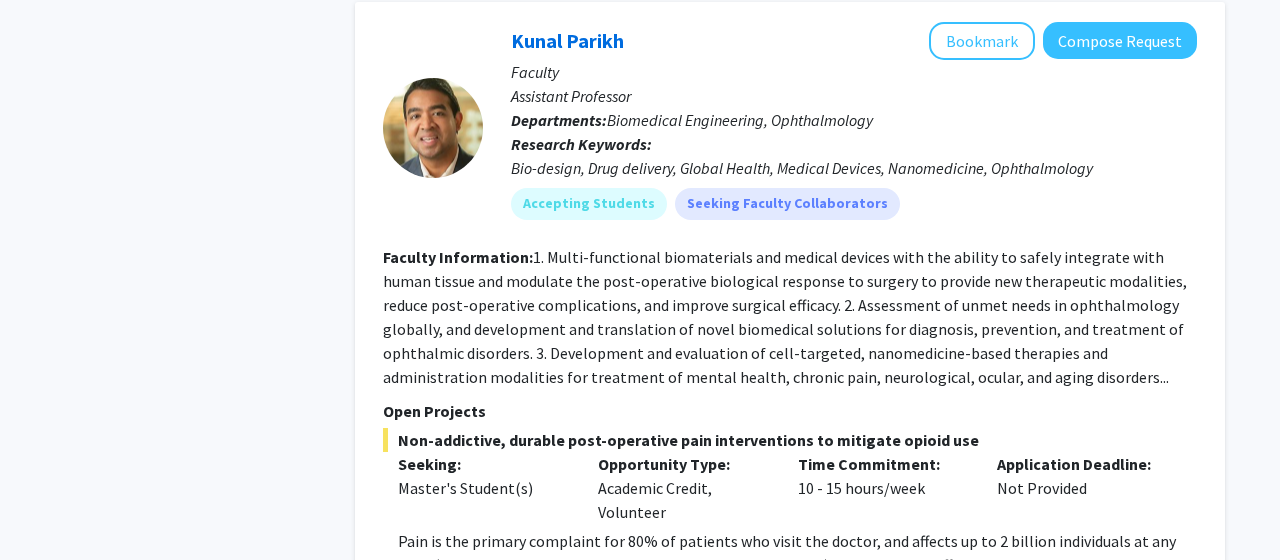 click on "Faculty Information:  1.	Multi-functional biomaterials and medical devices with the ability to safely integrate with human tissue and modulate the post-operative biological response to surgery to provide new therapeutic modalities, reduce post-operative complications, and improve surgical efficacy.
2.	Assessment of unmet needs in ophthalmology globally, and development and translation of novel biomedical solutions for diagnosis, prevention, and treatment of ophthalmic disorders.
3.	Development and evaluation of cell-targeted, nanomedicine-based therapies and administration modalities for treatment of mental health, chronic pain, neurological, ocular, and aging disorders..." 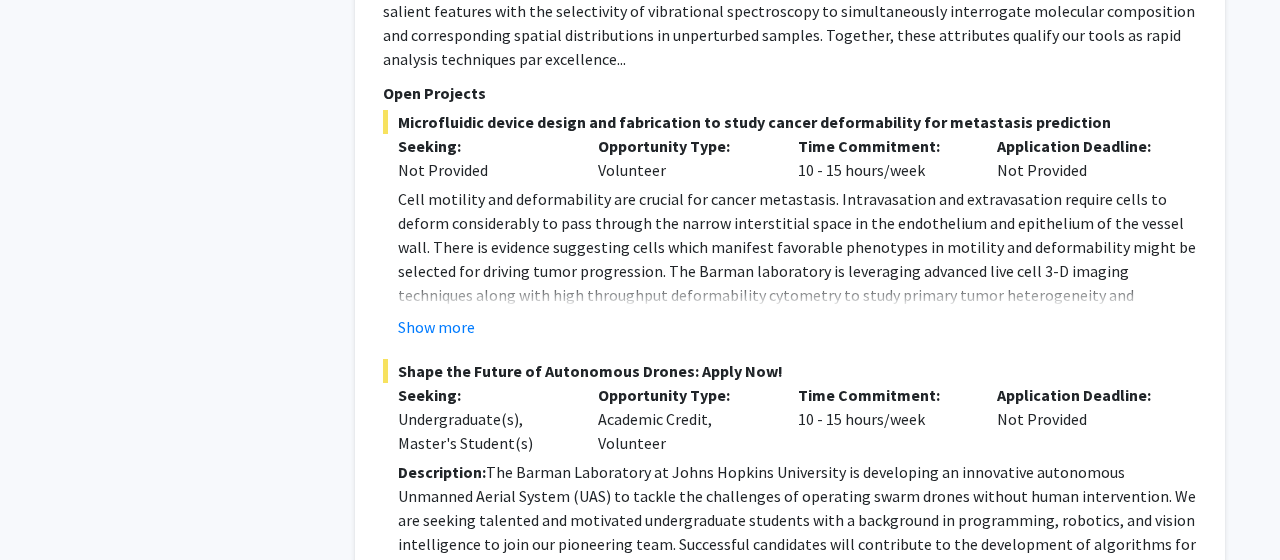 scroll, scrollTop: 8424, scrollLeft: 0, axis: vertical 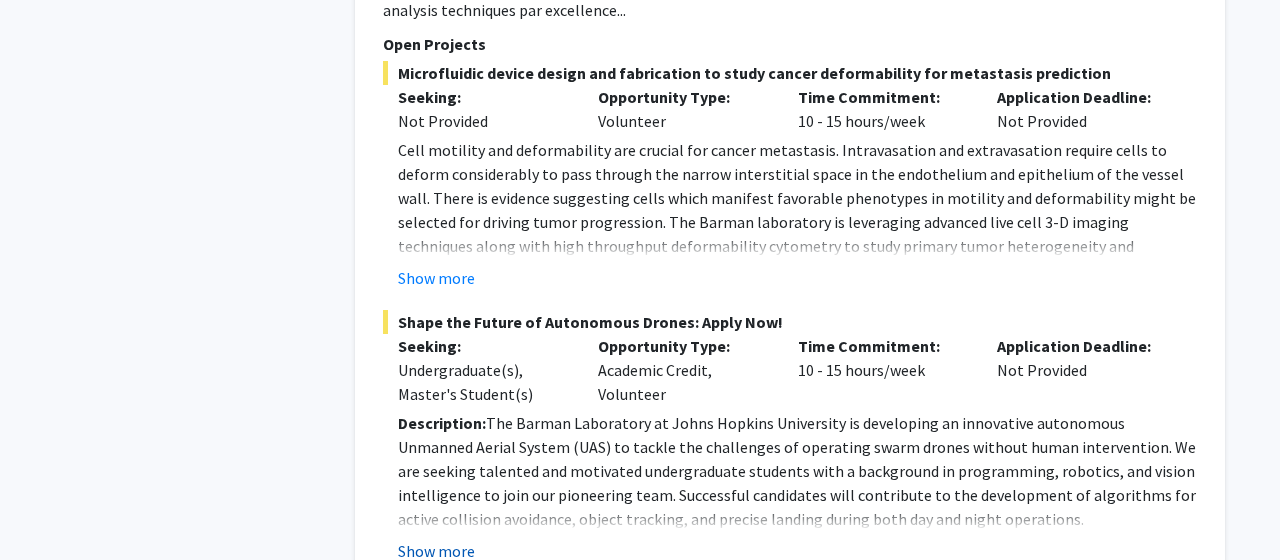 click on "Show more" 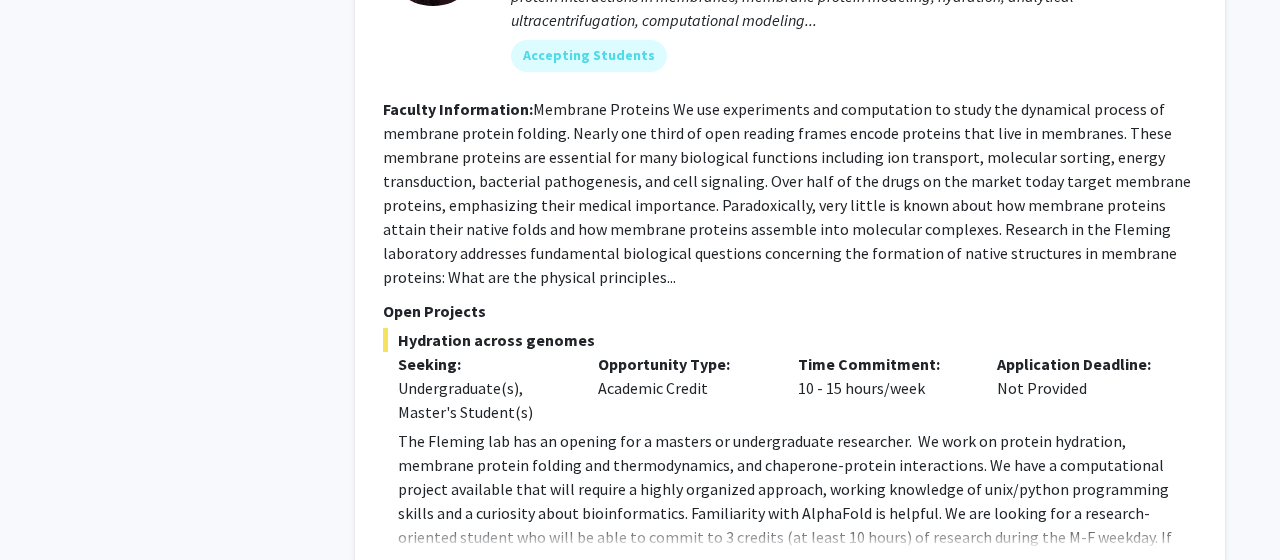 scroll, scrollTop: 9936, scrollLeft: 0, axis: vertical 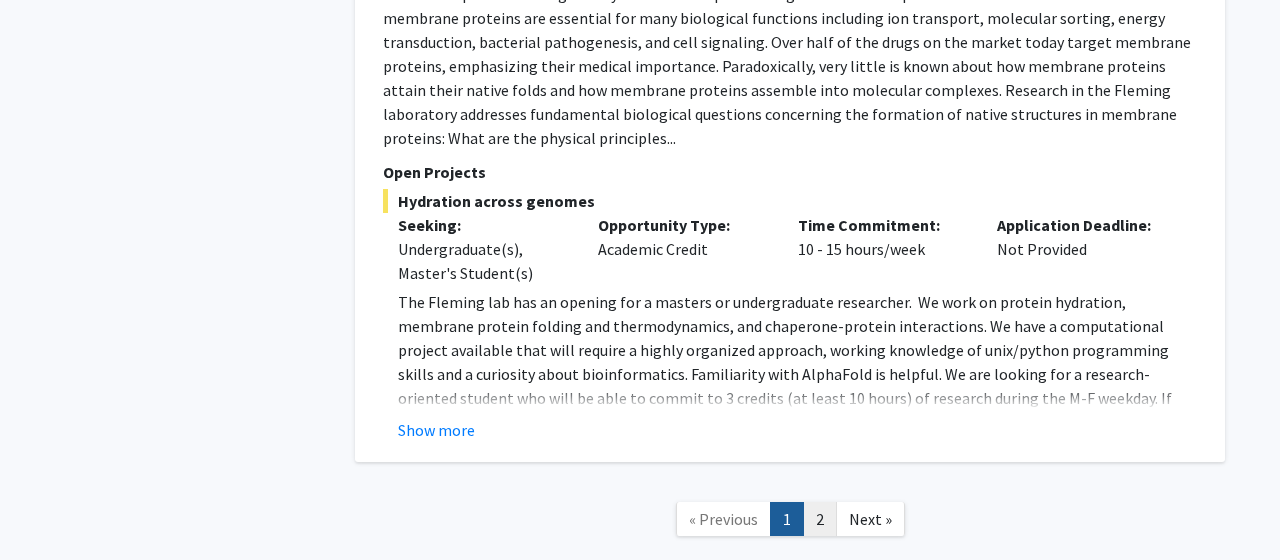 click on "2" 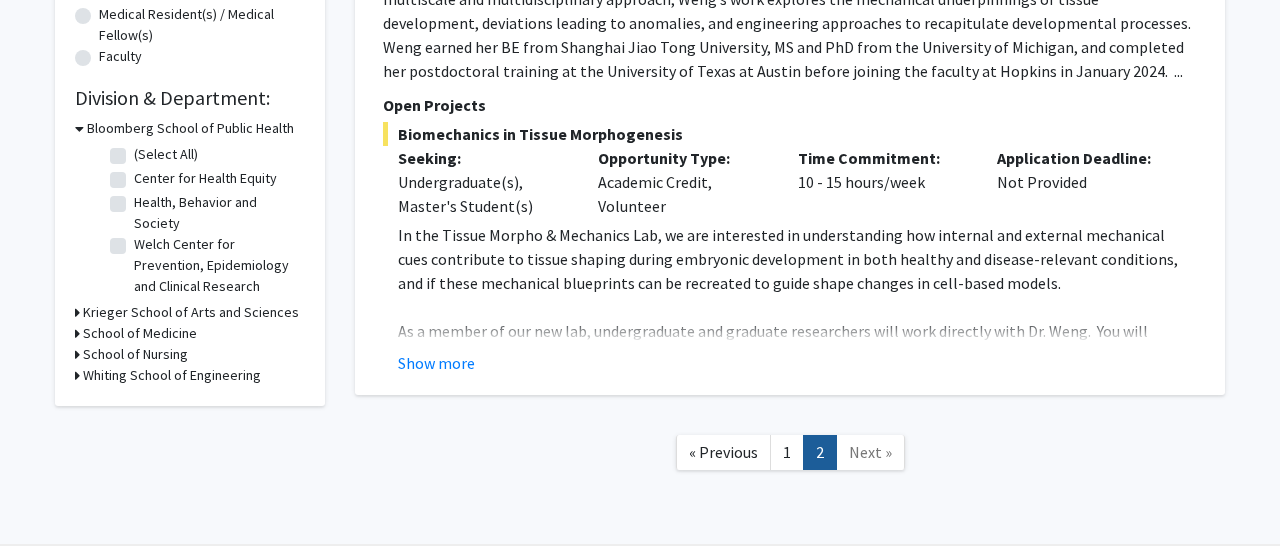 scroll, scrollTop: 479, scrollLeft: 0, axis: vertical 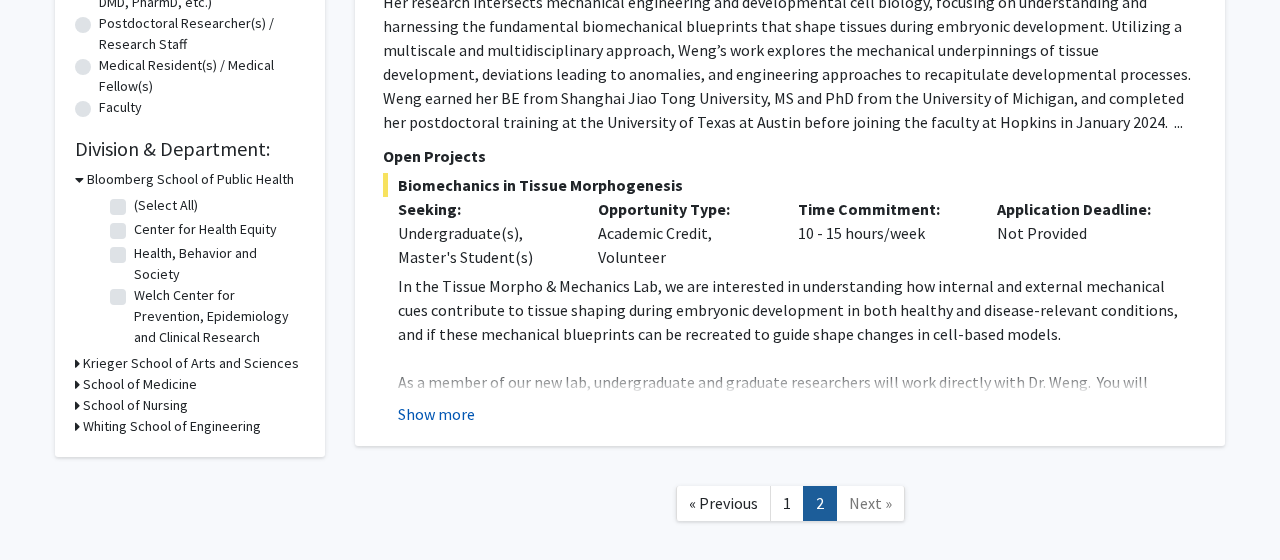 click on "Show more" 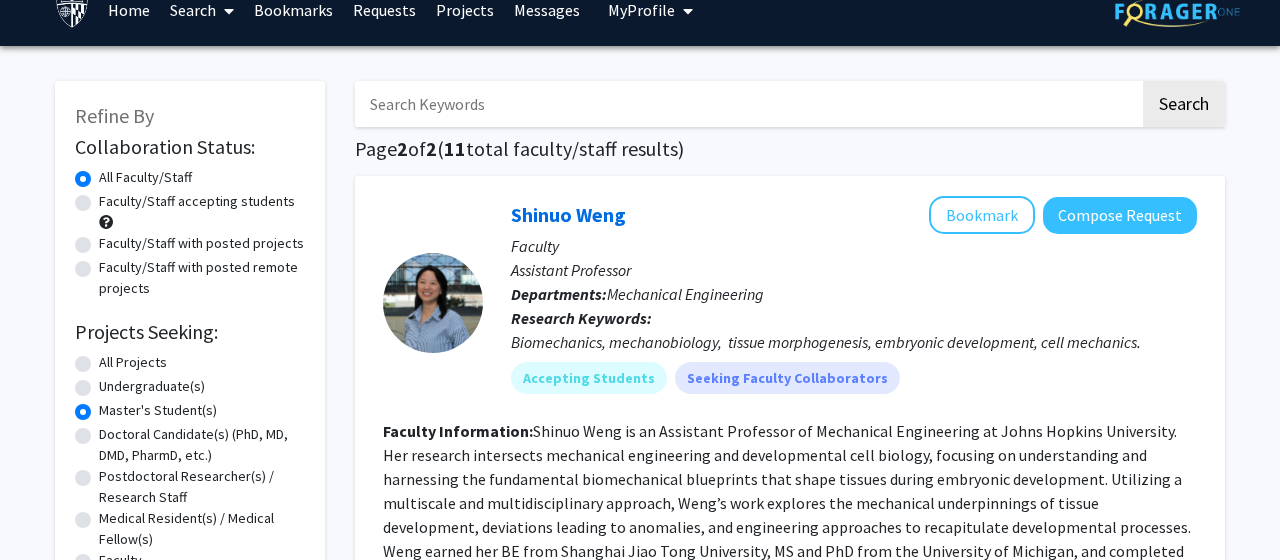 scroll, scrollTop: 0, scrollLeft: 0, axis: both 